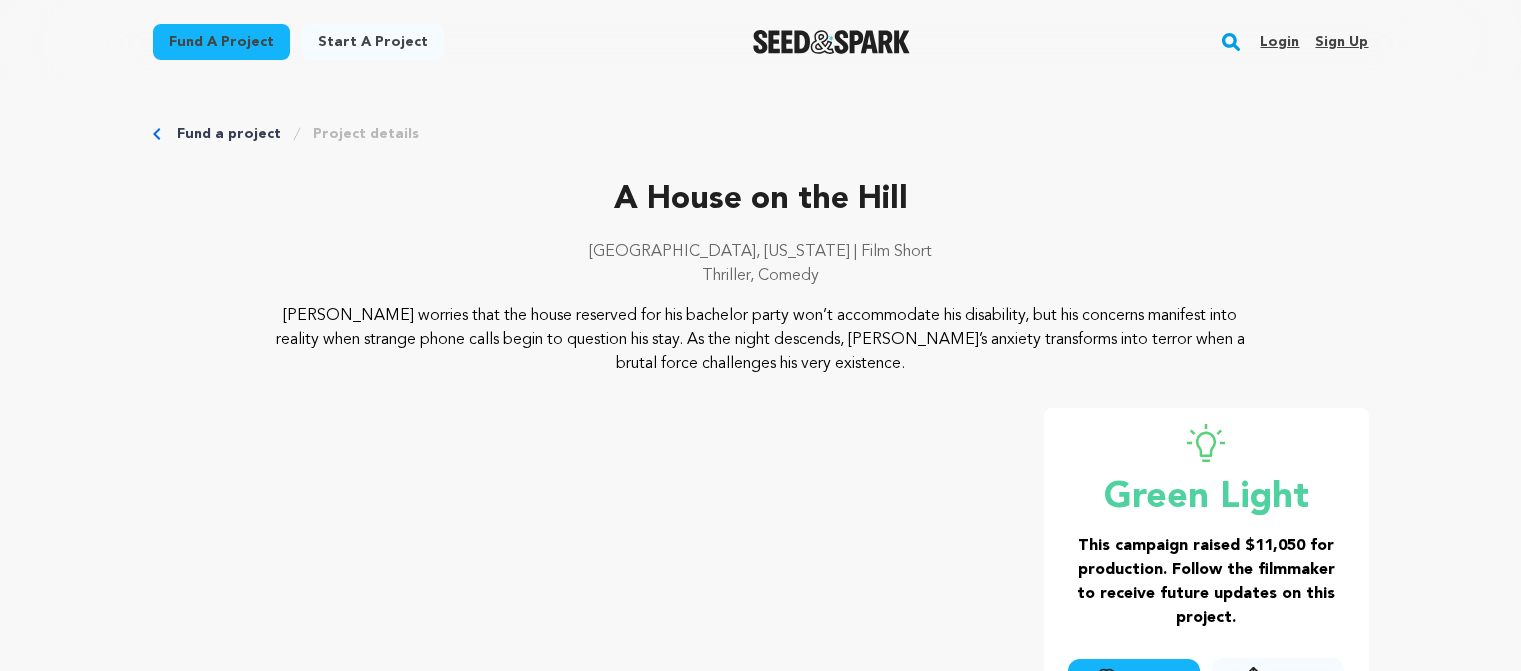 scroll, scrollTop: 0, scrollLeft: 0, axis: both 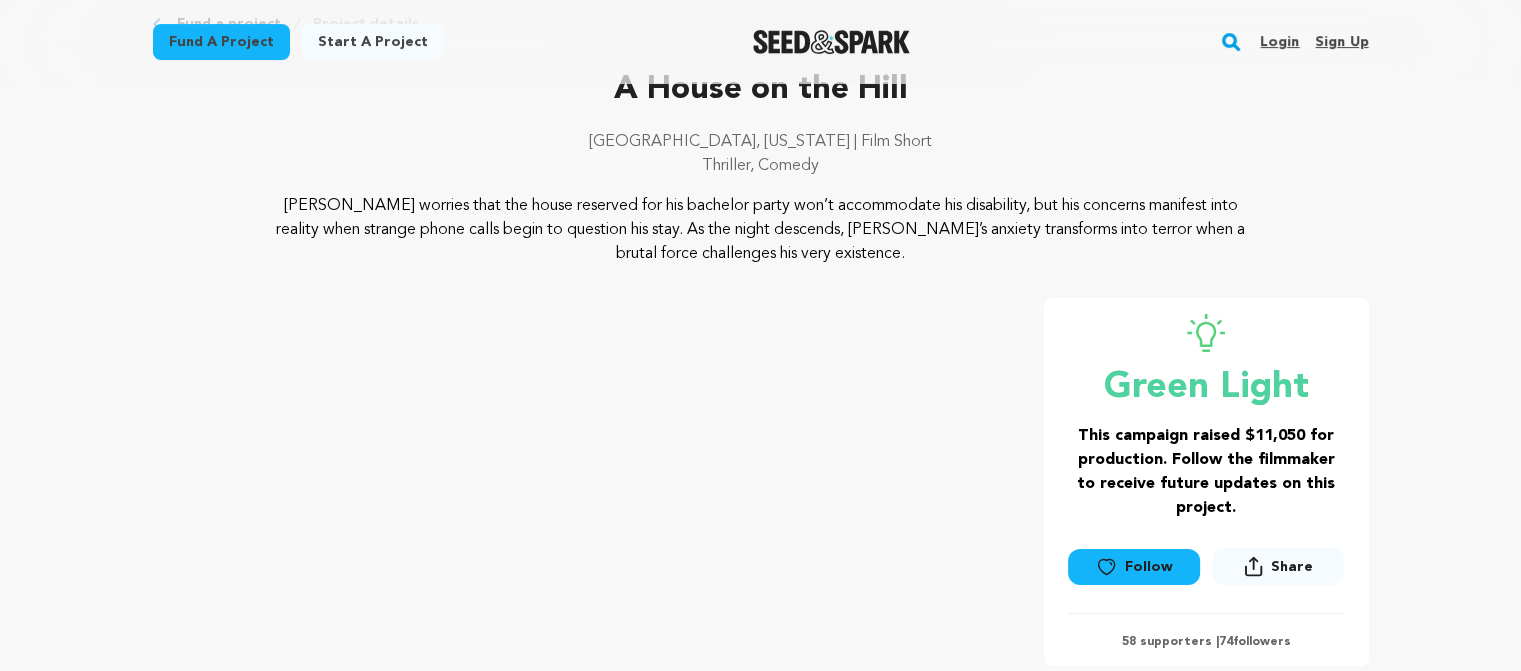click at bounding box center [831, 42] 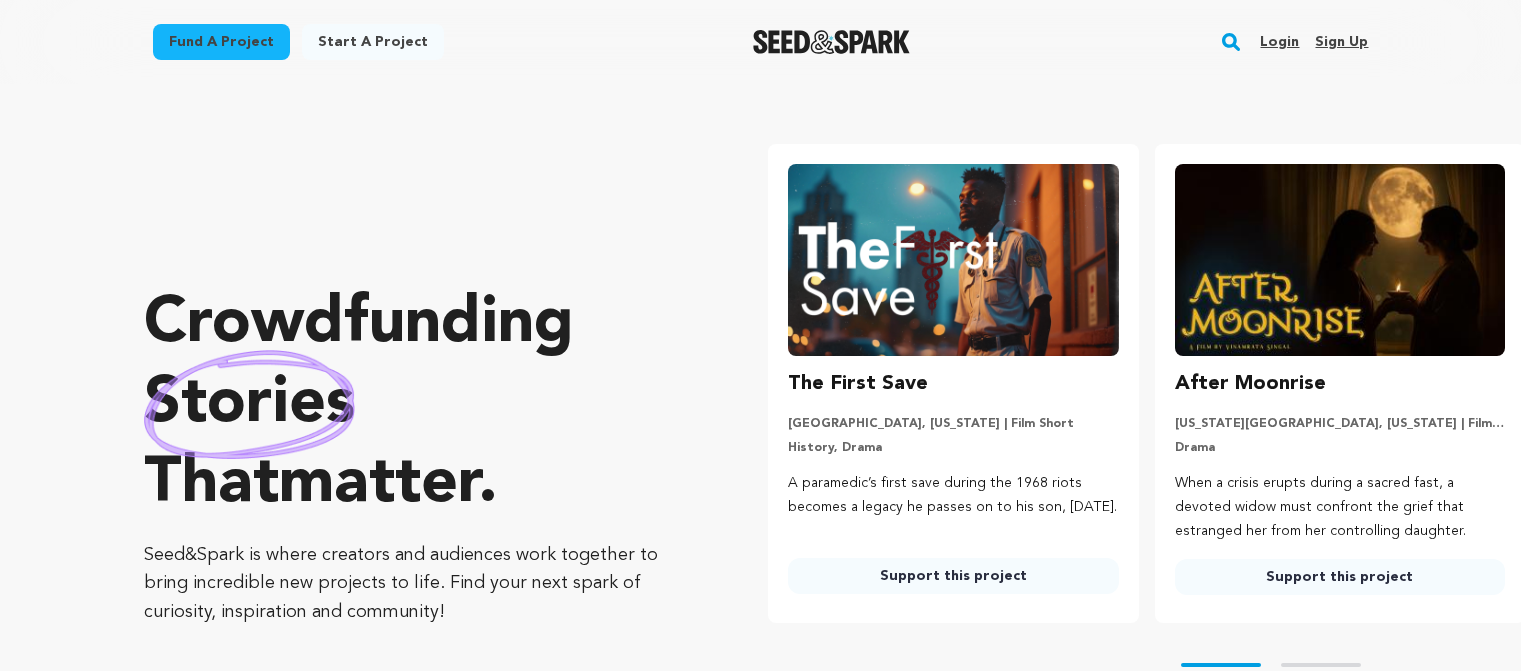 scroll, scrollTop: 0, scrollLeft: 0, axis: both 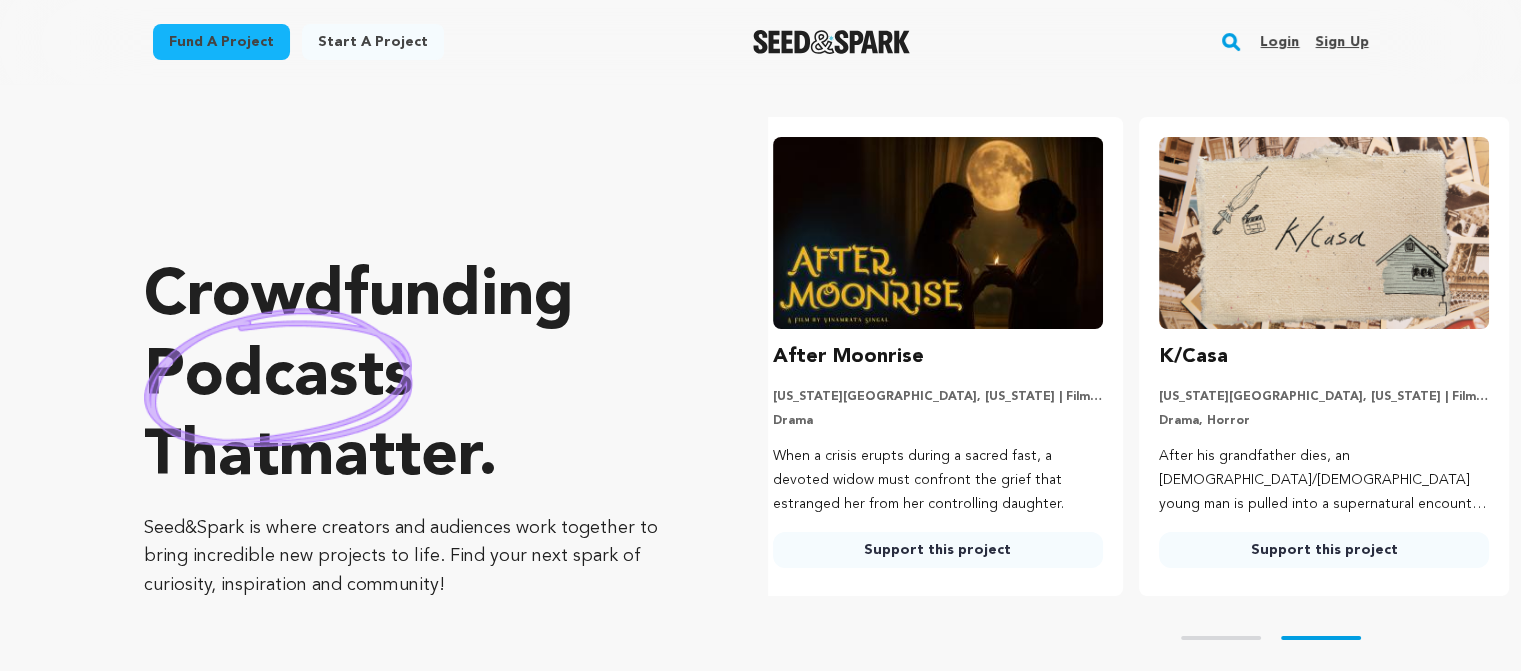 click at bounding box center (1324, 233) 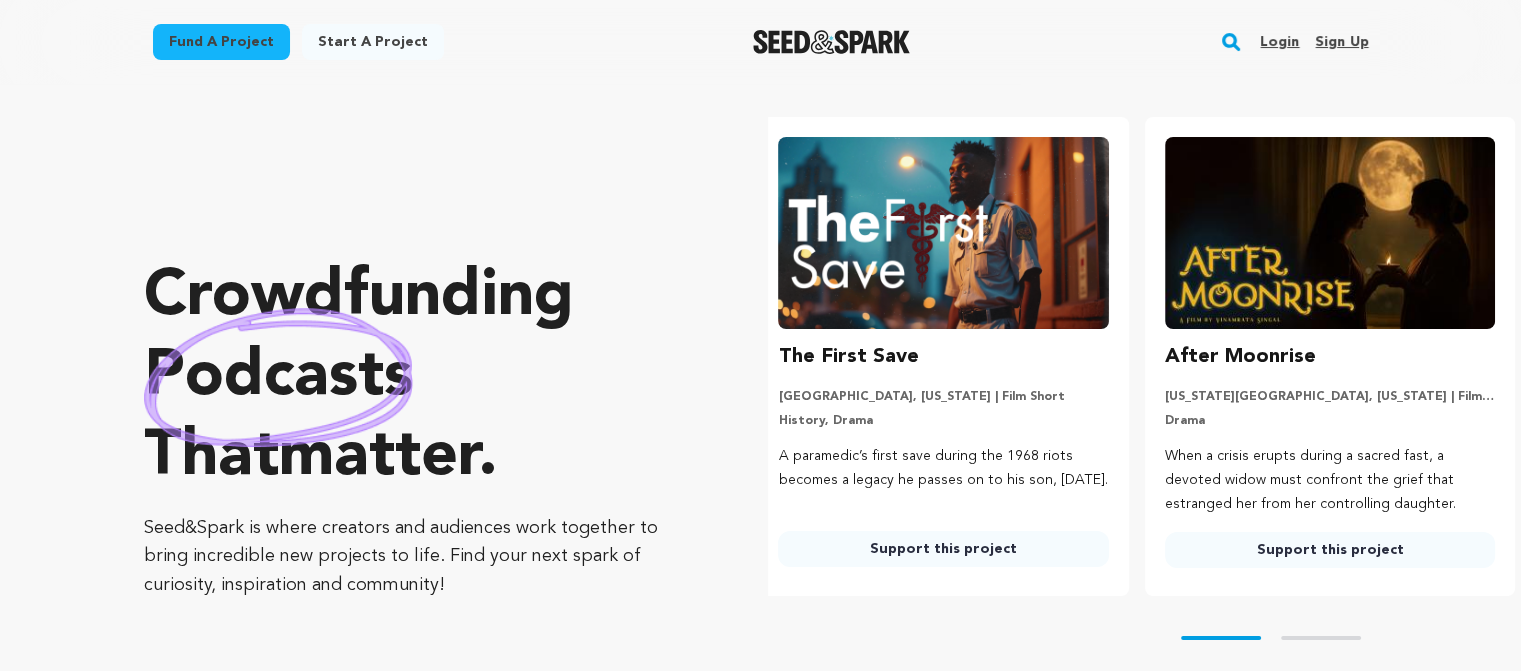 scroll, scrollTop: 0, scrollLeft: 0, axis: both 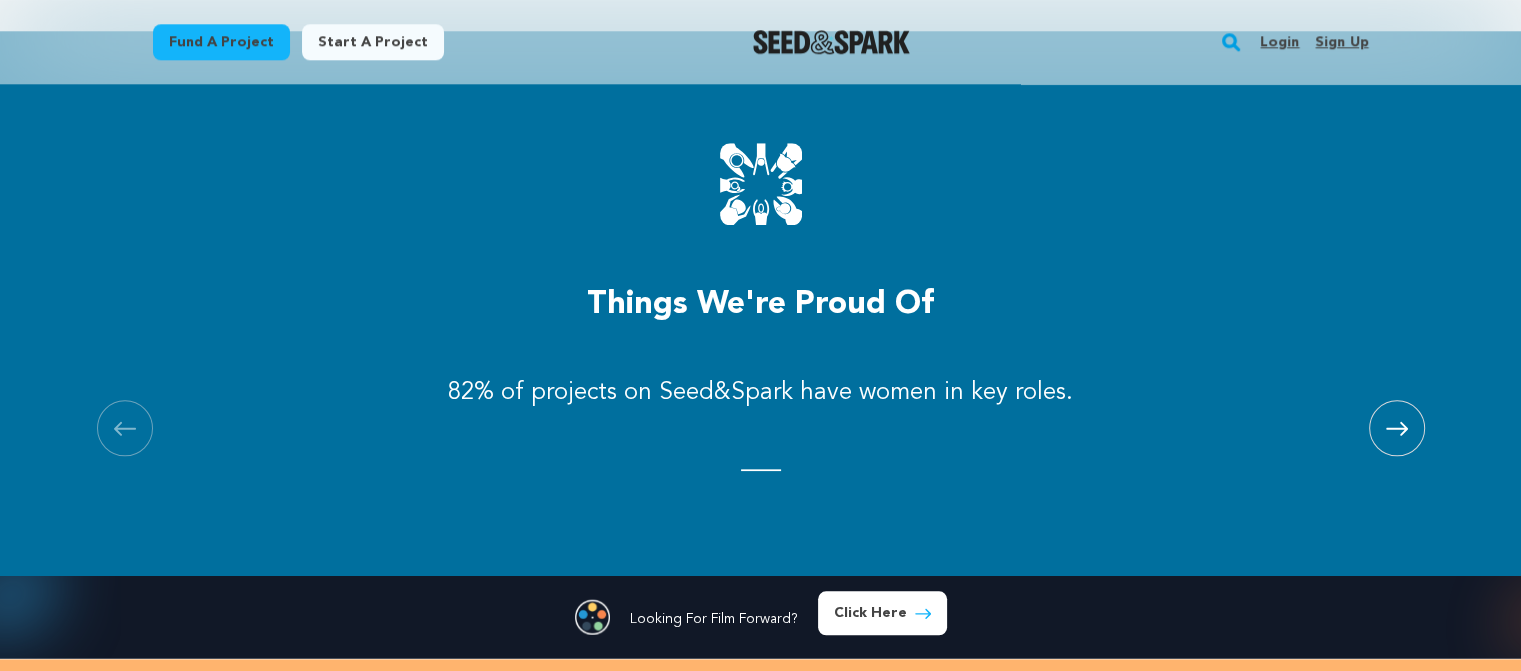 click at bounding box center [1397, 428] 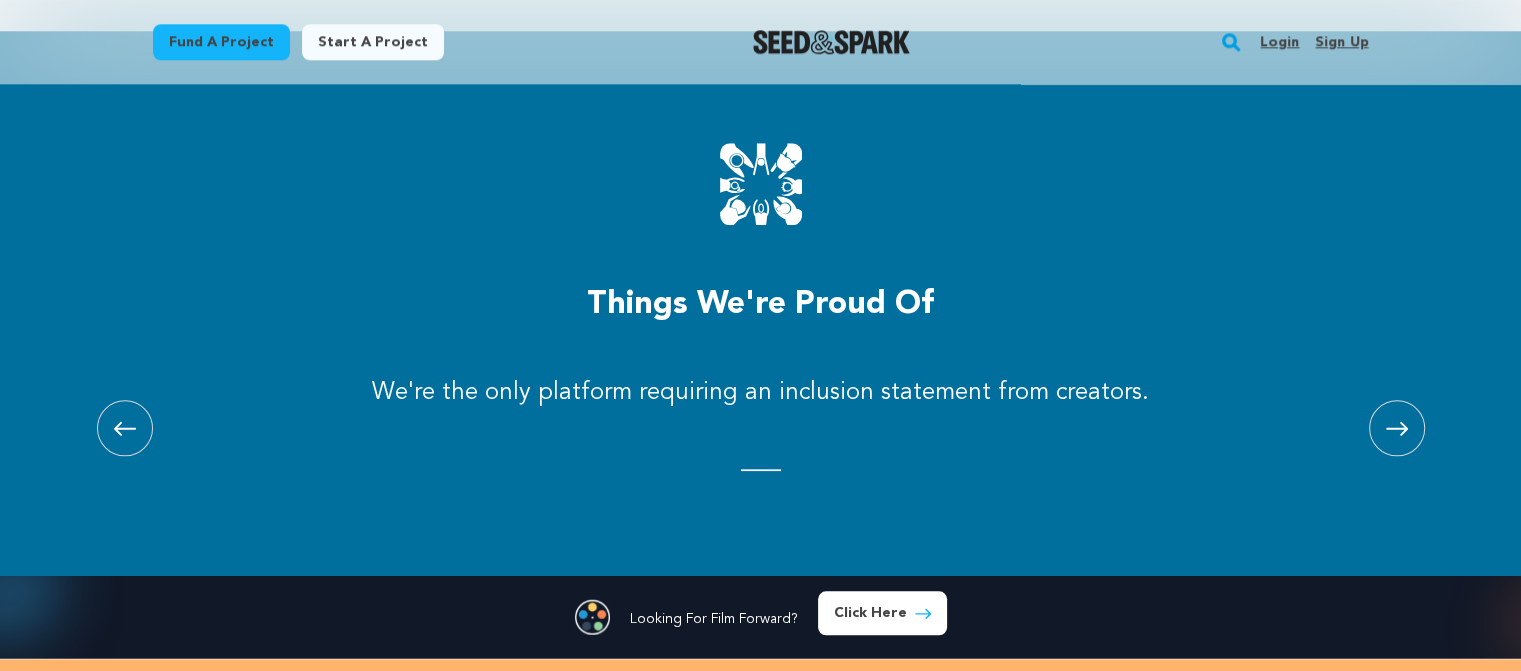 click at bounding box center (1397, 428) 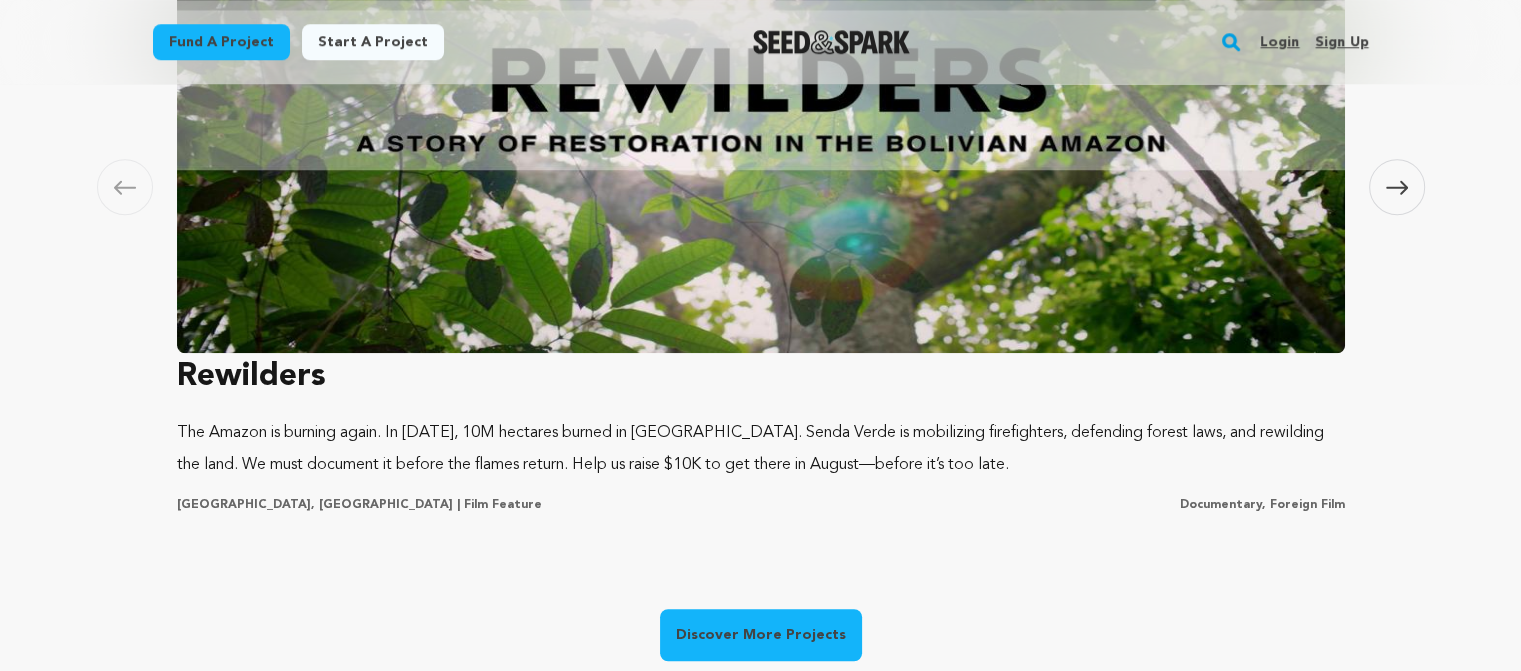 click on "Discover More Projects" at bounding box center [761, 635] 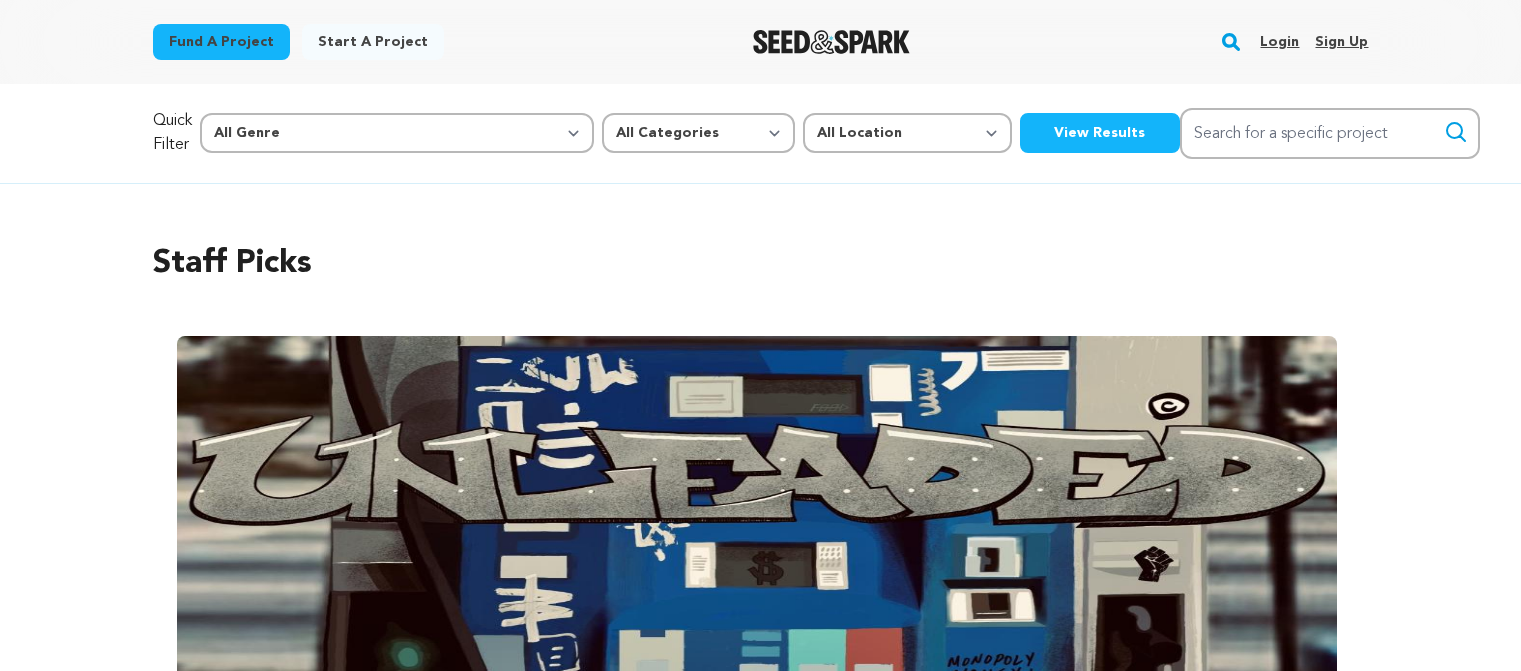 scroll, scrollTop: 0, scrollLeft: 0, axis: both 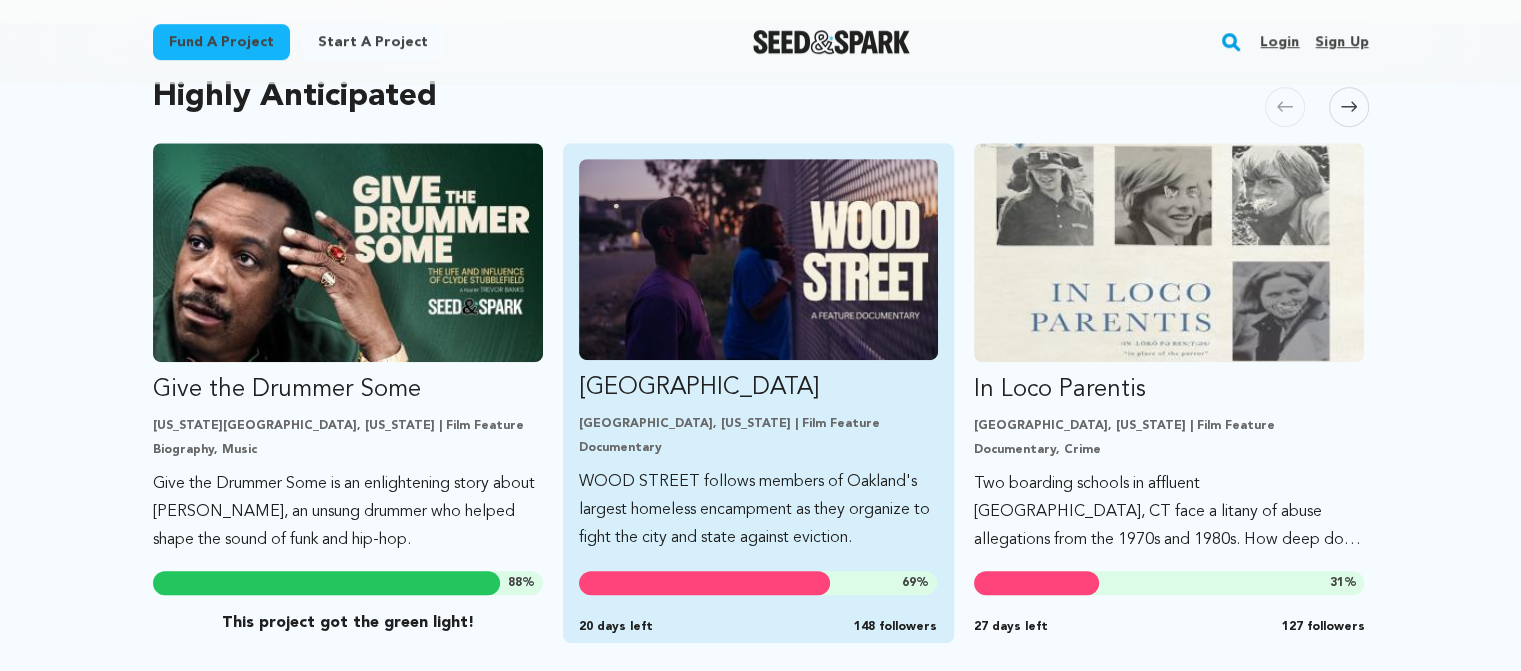 click at bounding box center (758, 259) 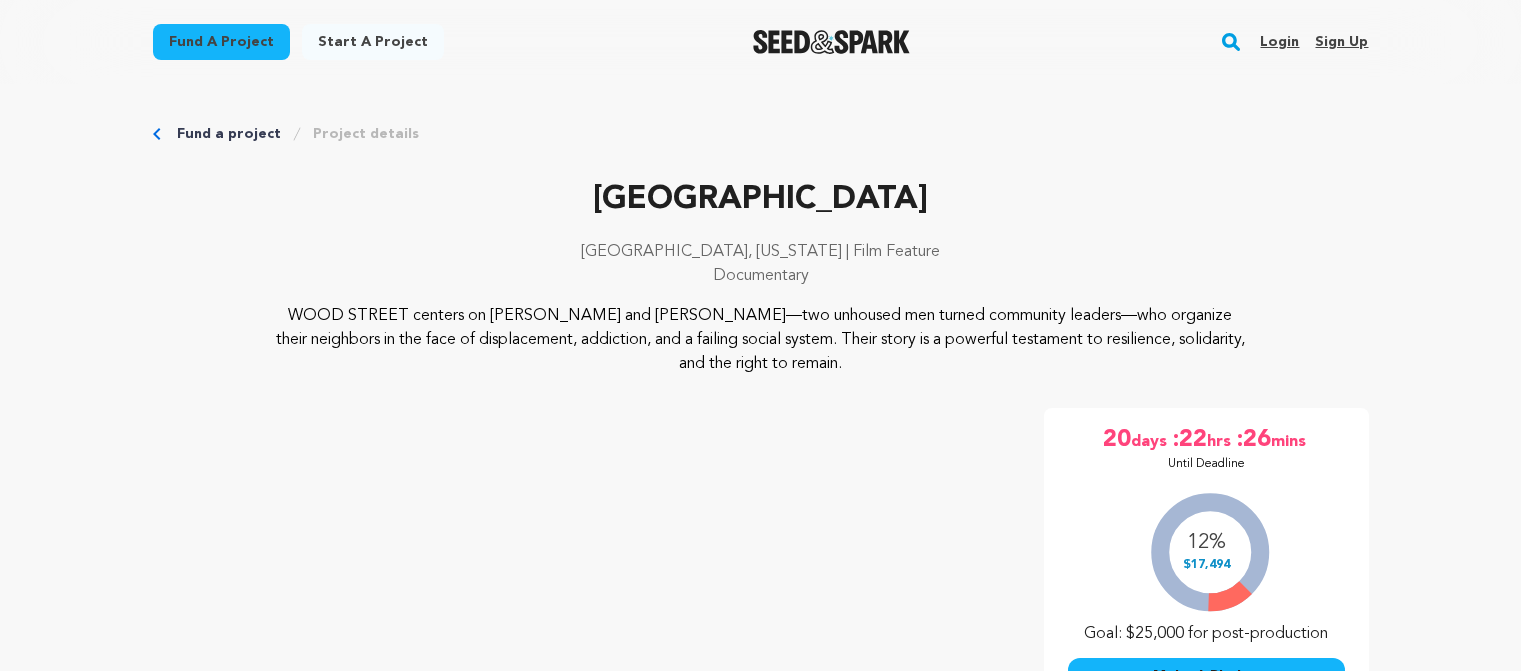 scroll, scrollTop: 0, scrollLeft: 0, axis: both 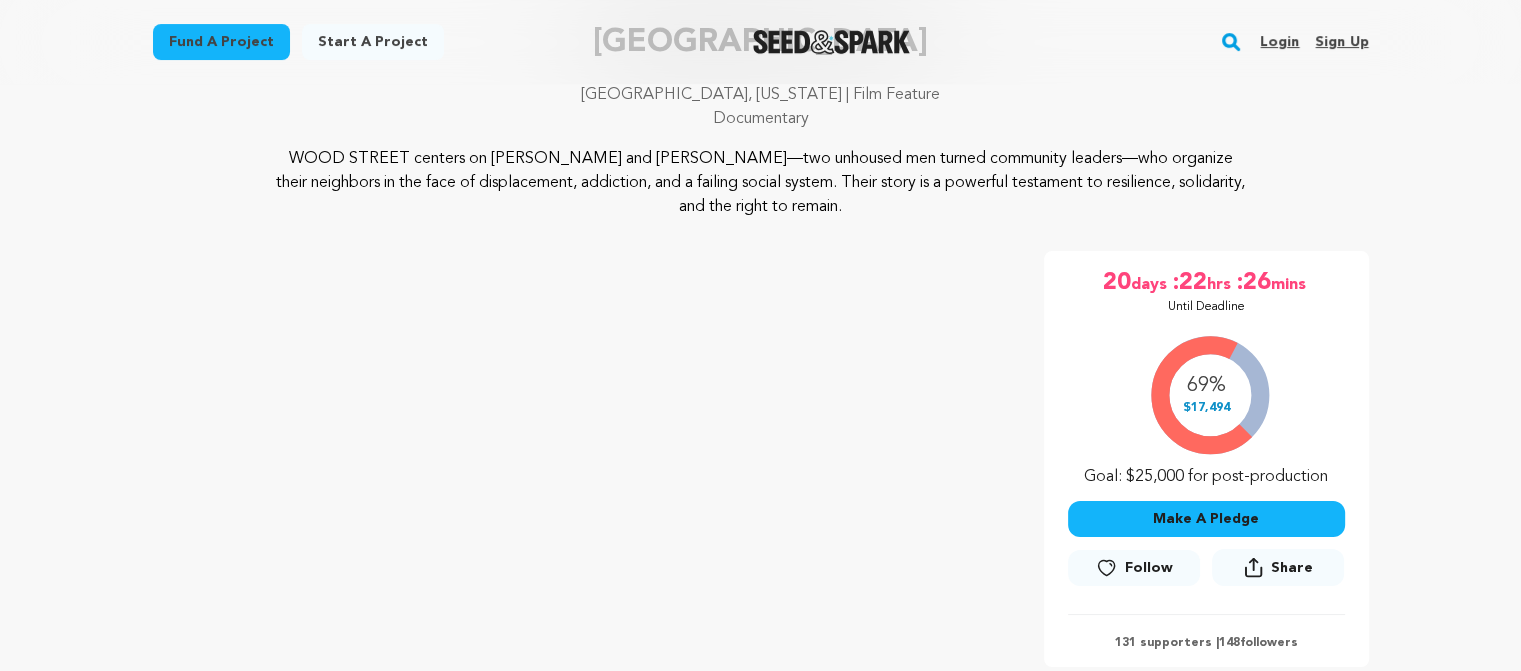 drag, startPoint x: 1530, startPoint y: 35, endPoint x: 1535, endPoint y: 47, distance: 13 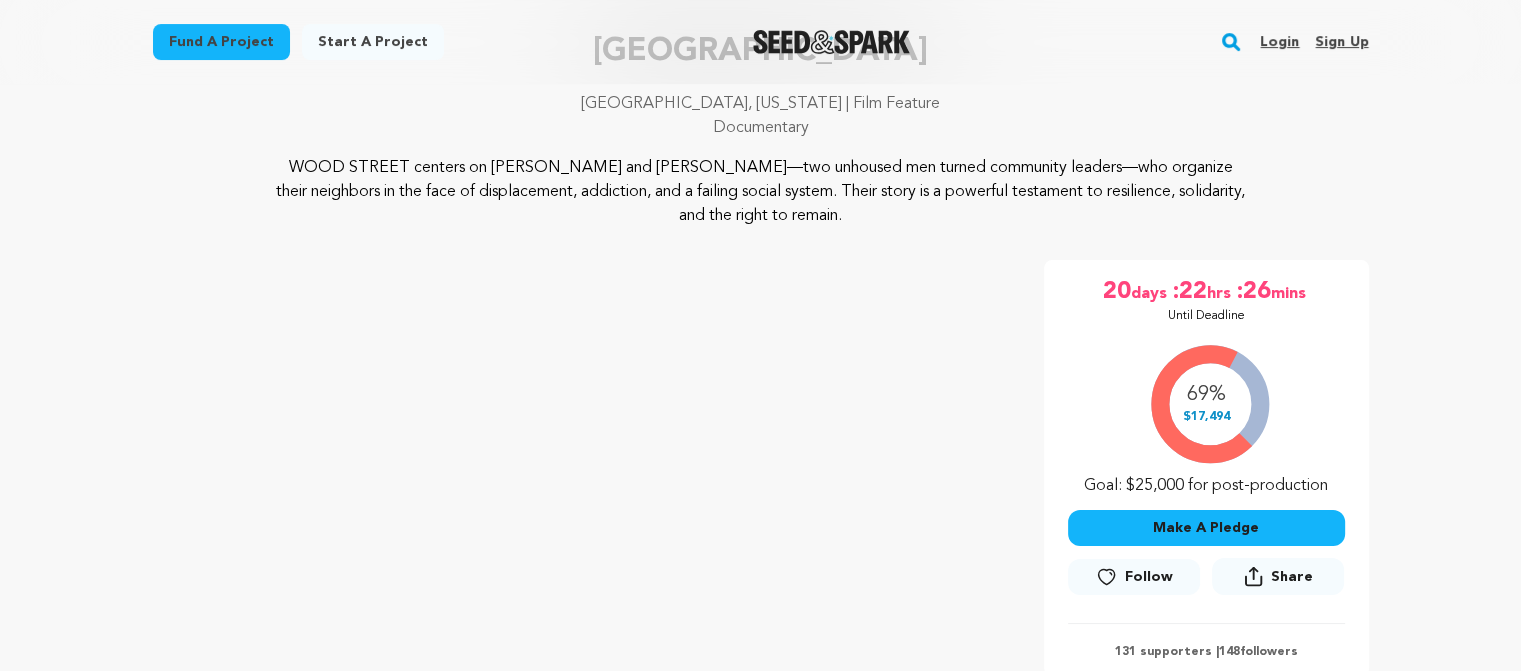 scroll, scrollTop: 0, scrollLeft: 0, axis: both 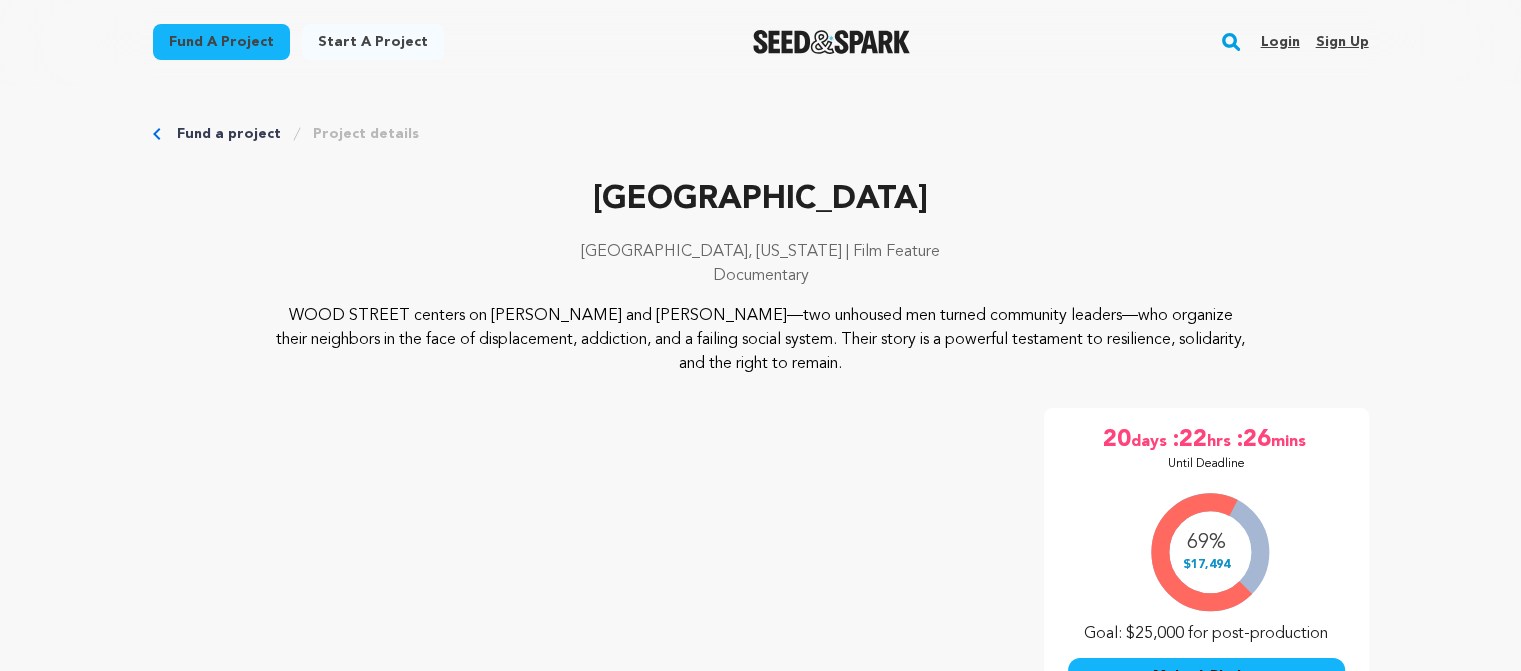 click on "Fund a project" at bounding box center (229, 134) 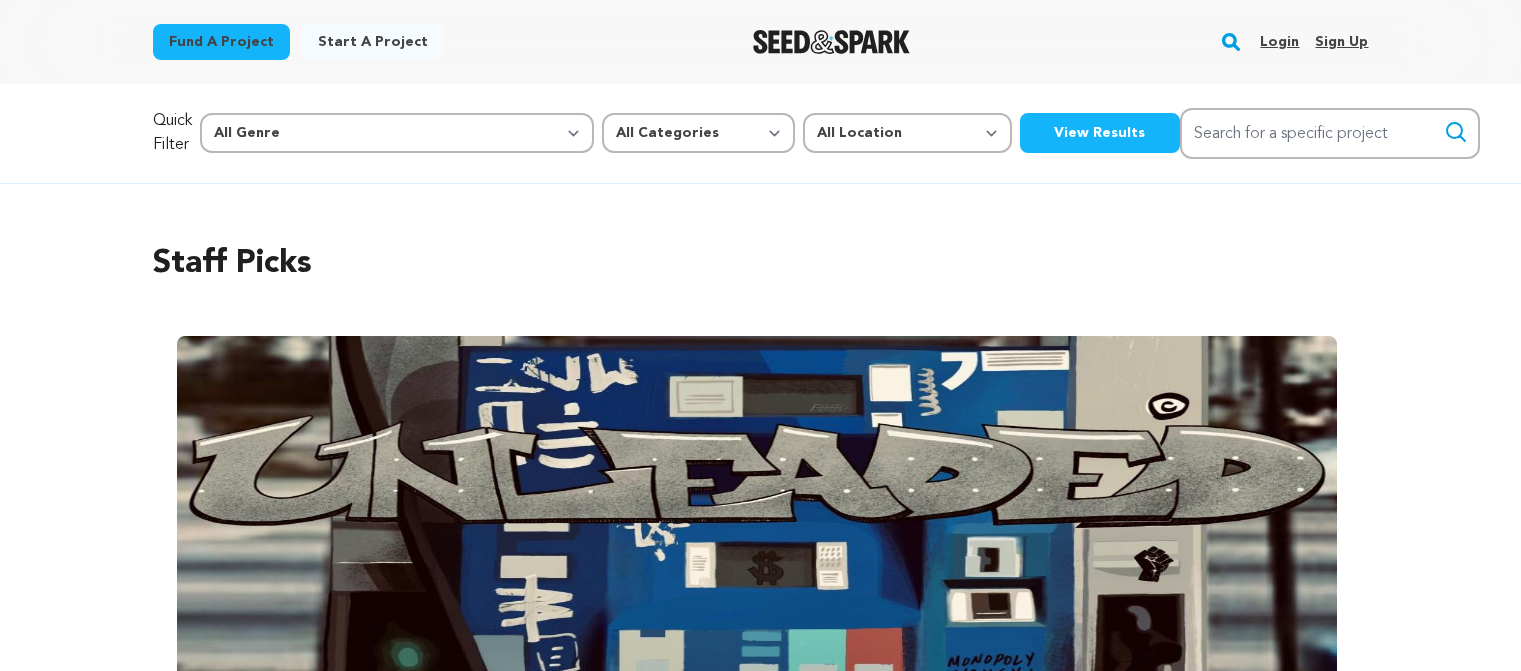 scroll, scrollTop: 0, scrollLeft: 0, axis: both 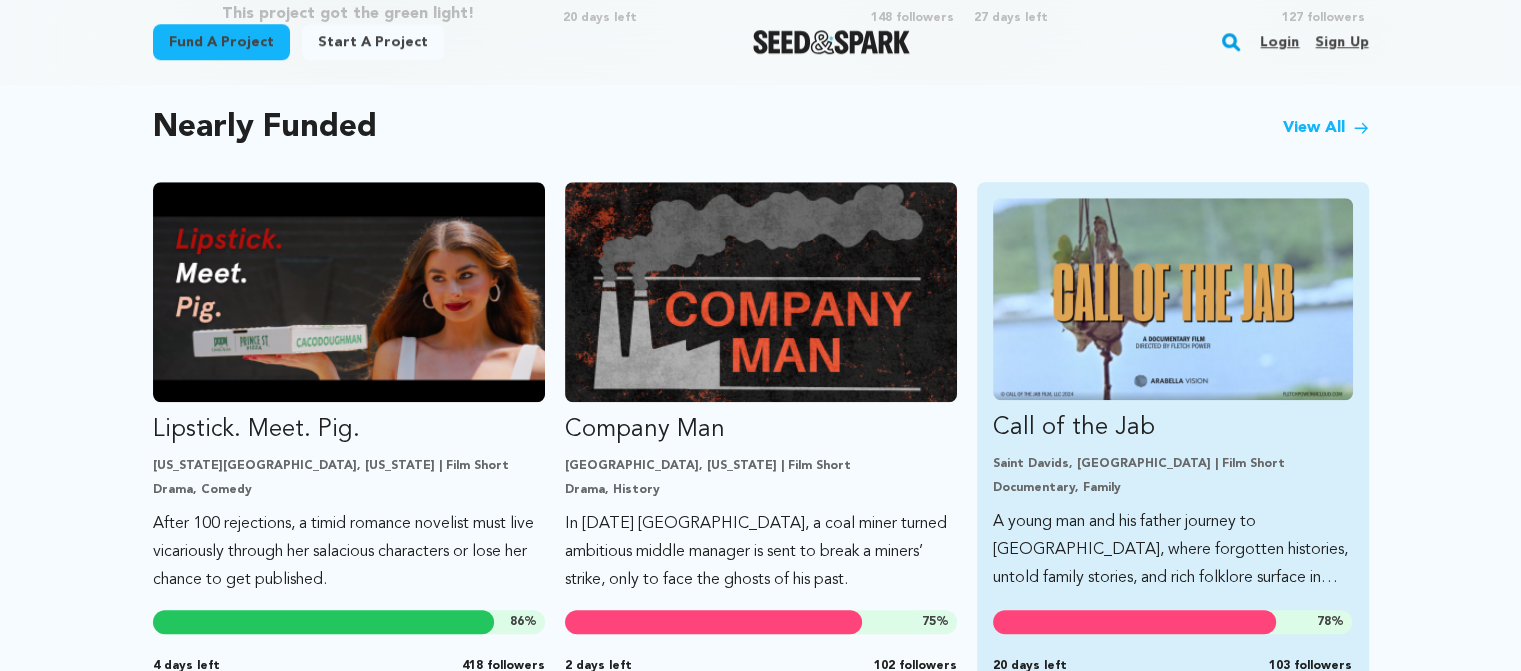 click at bounding box center [1173, 299] 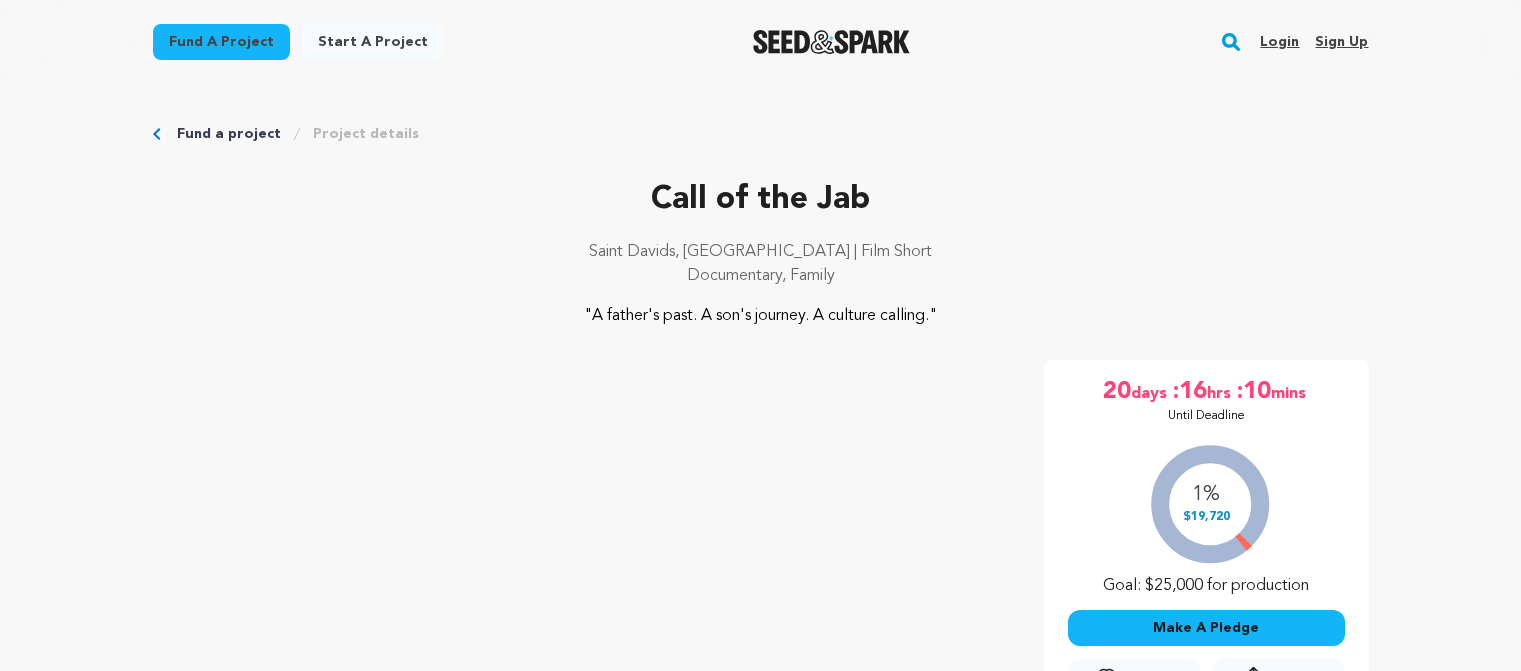 scroll, scrollTop: 0, scrollLeft: 0, axis: both 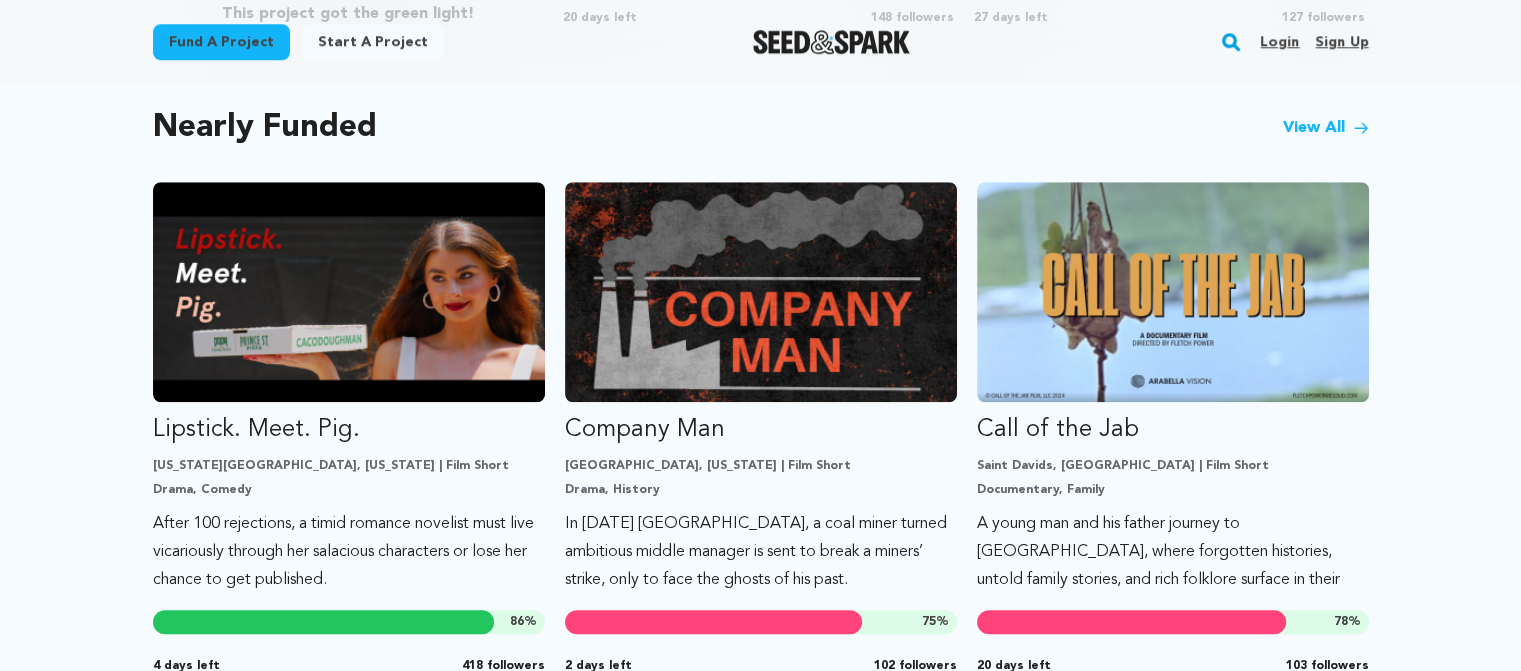 click on "View All" at bounding box center [1326, 128] 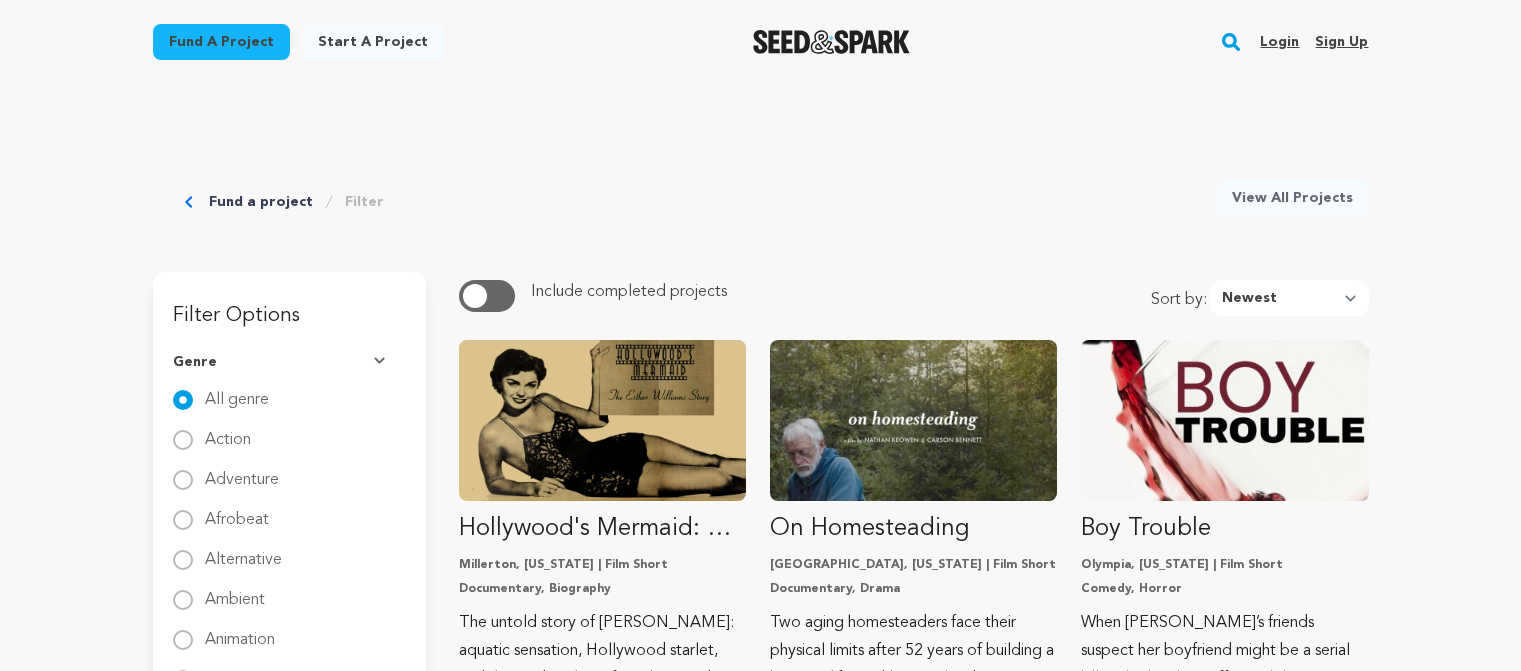 scroll, scrollTop: 0, scrollLeft: 0, axis: both 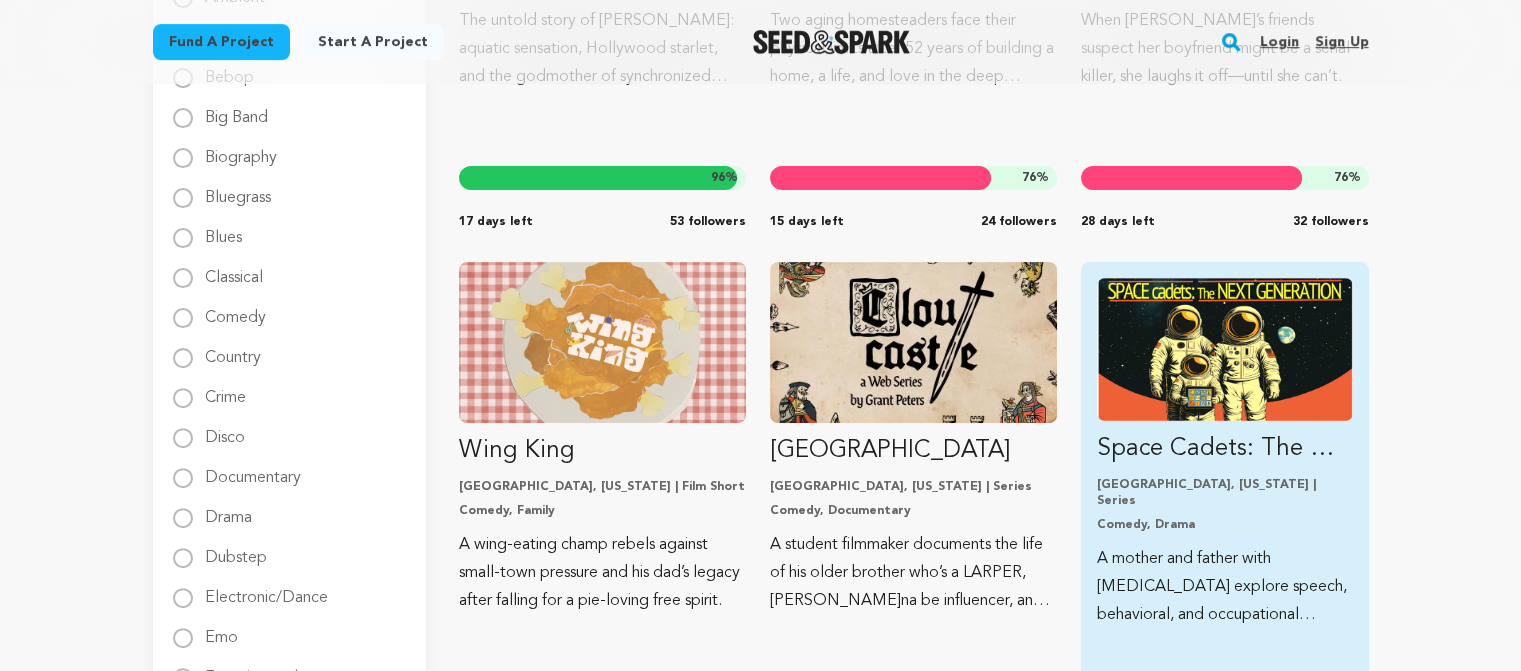 click at bounding box center [1224, 349] 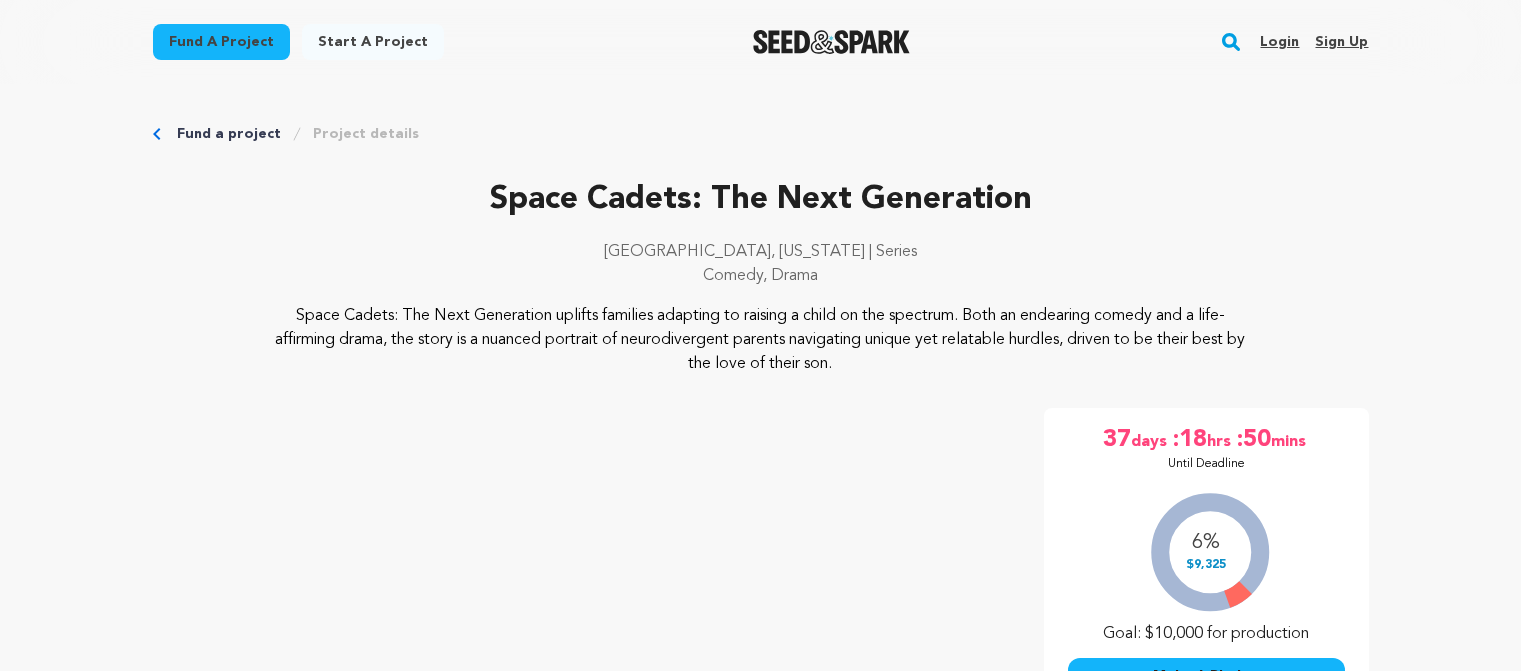 scroll, scrollTop: 0, scrollLeft: 0, axis: both 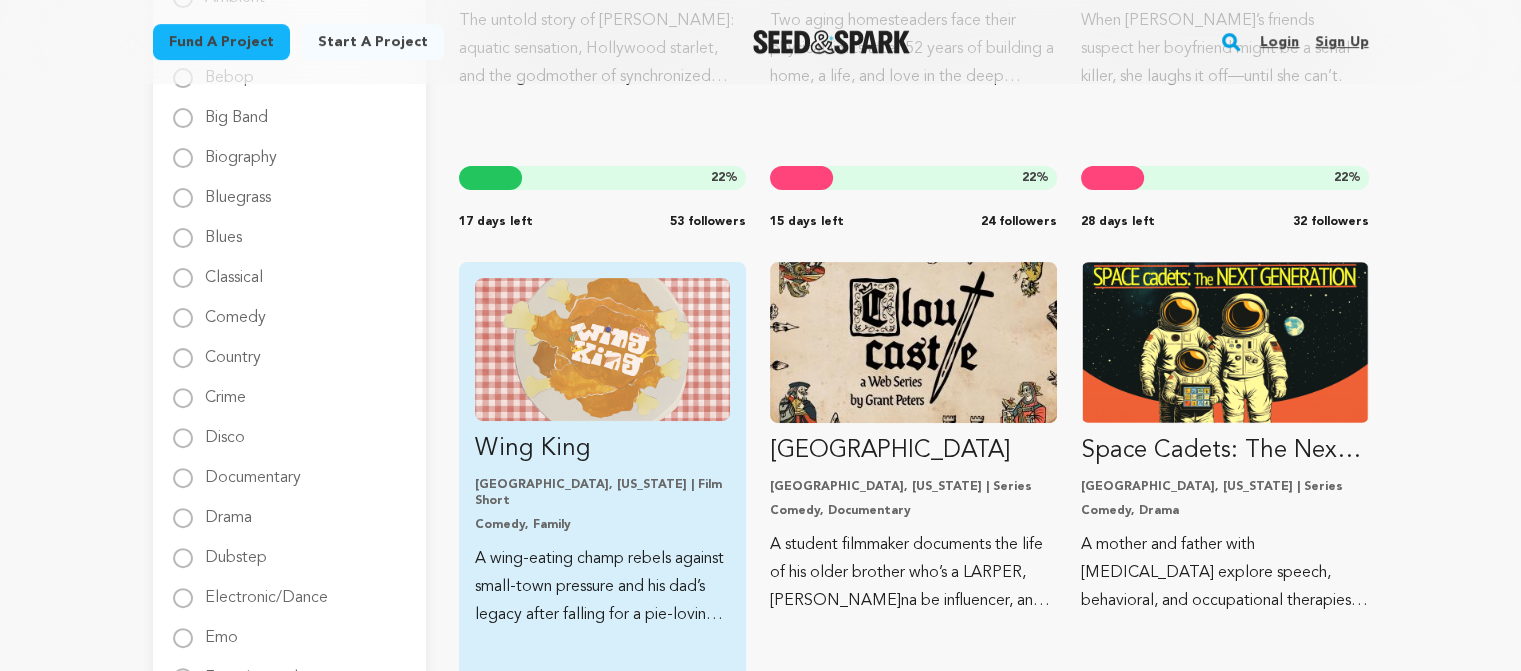 click at bounding box center (602, 349) 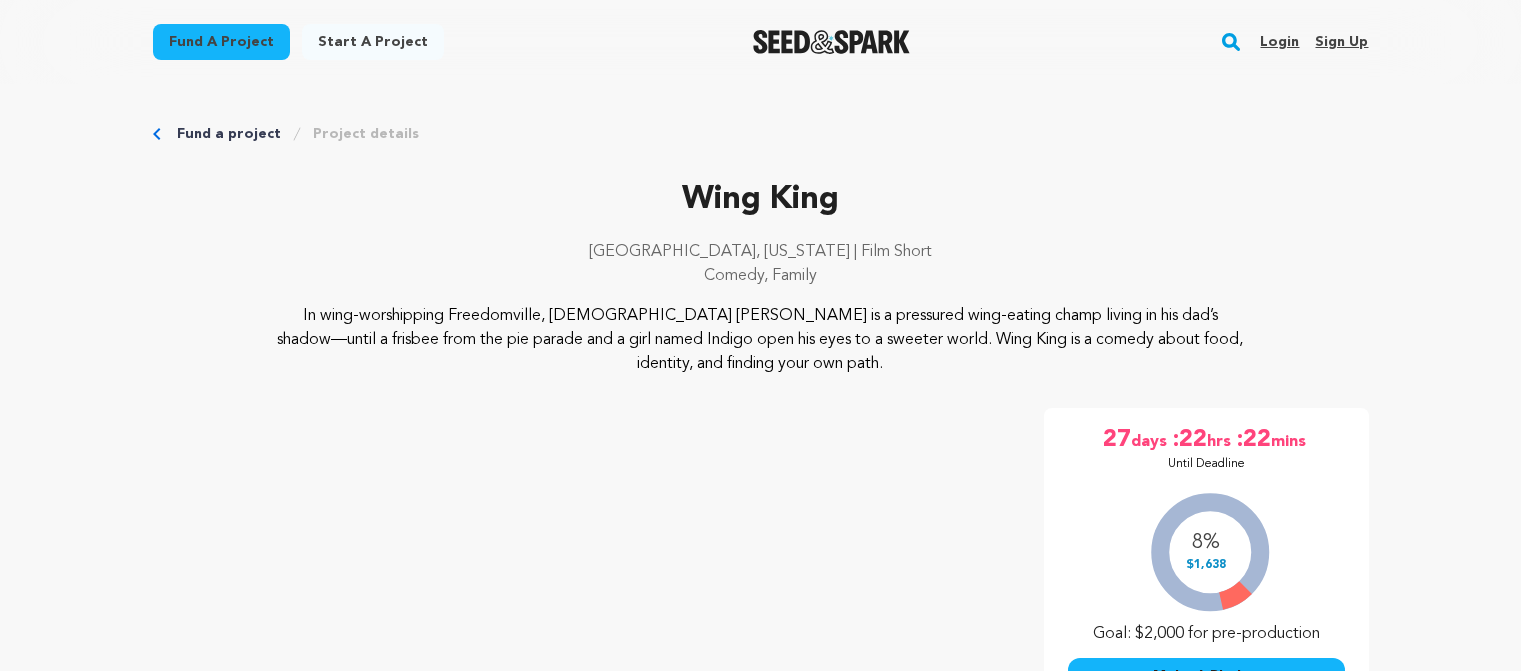 scroll, scrollTop: 0, scrollLeft: 0, axis: both 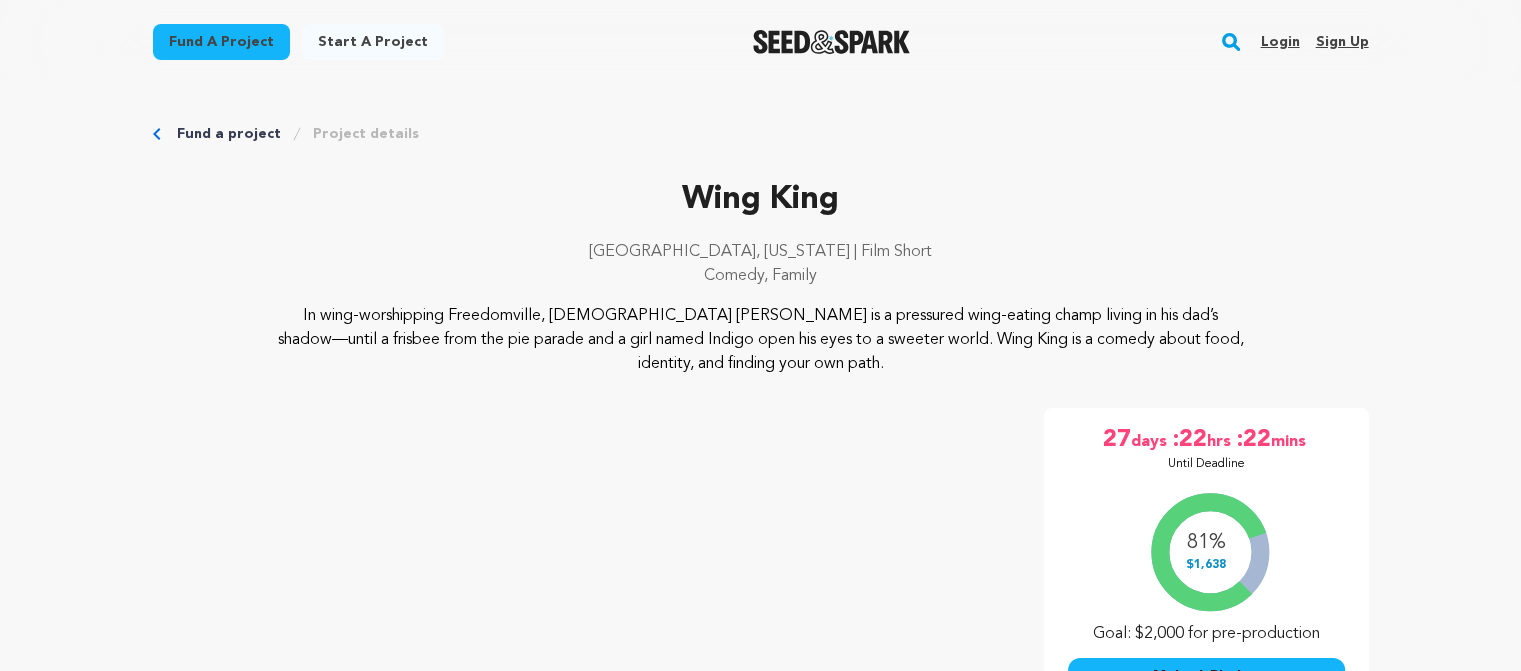 click on "Fund a project" at bounding box center (221, 42) 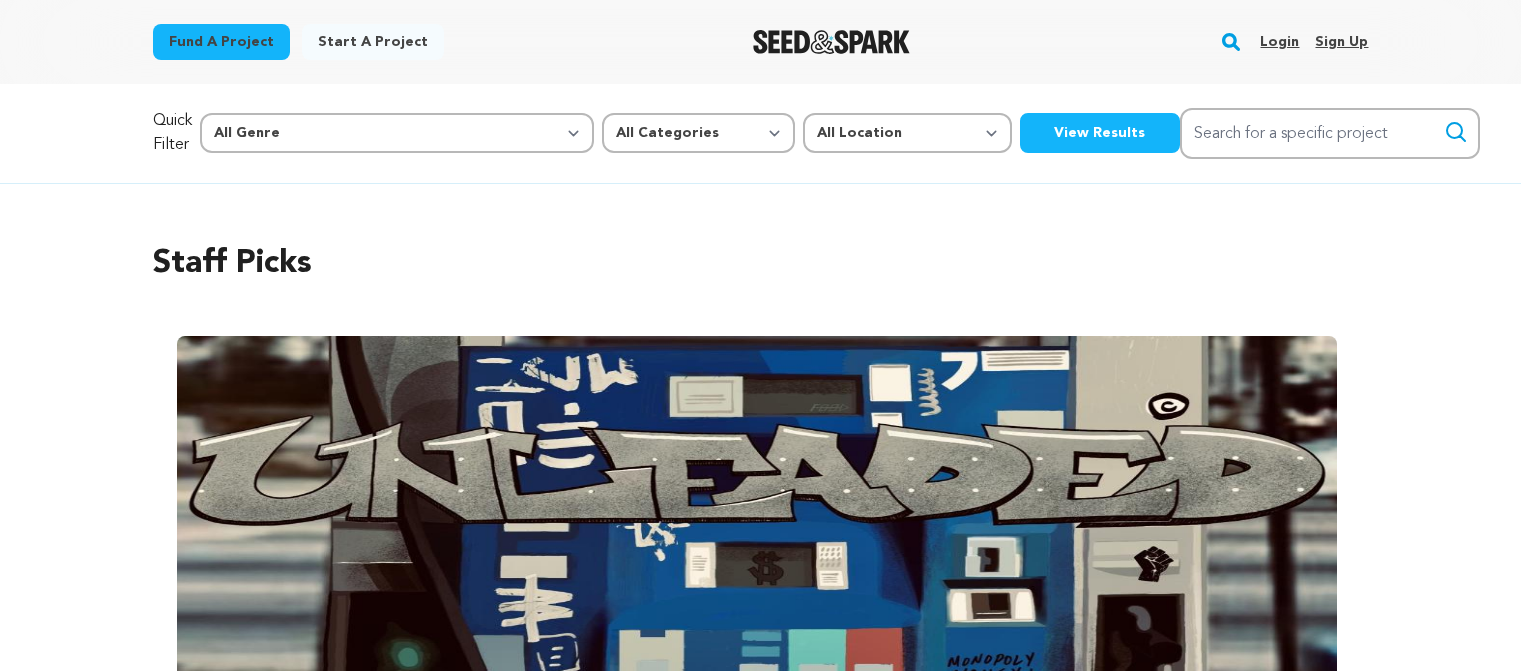 scroll, scrollTop: 0, scrollLeft: 0, axis: both 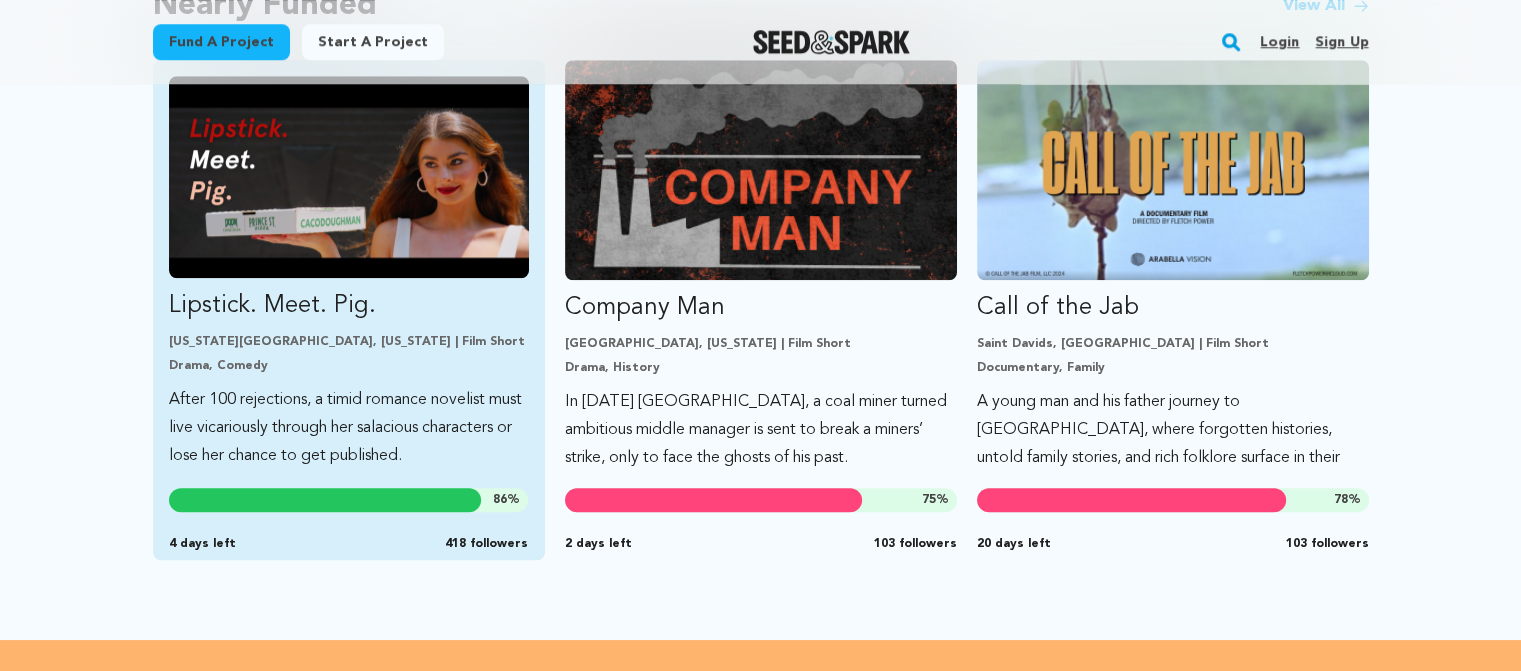 click on "Lipstick. Meet. Pig.
[US_STATE][GEOGRAPHIC_DATA], [US_STATE] | Film Short
Drama, Comedy
After 100 rejections, a timid romance novelist must live vicariously through her salacious characters or lose her chance to get published.
86 %
4 days left
418 followers" at bounding box center (349, 273) 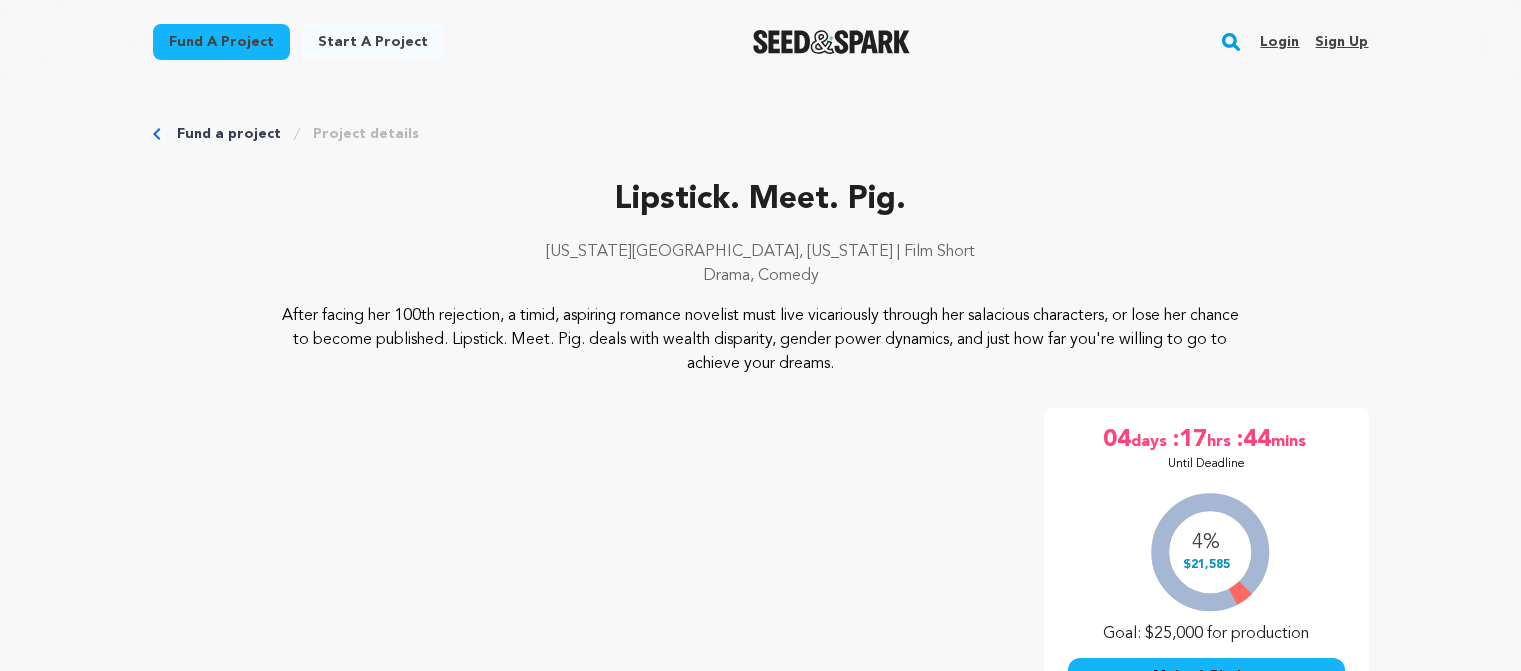 scroll, scrollTop: 0, scrollLeft: 0, axis: both 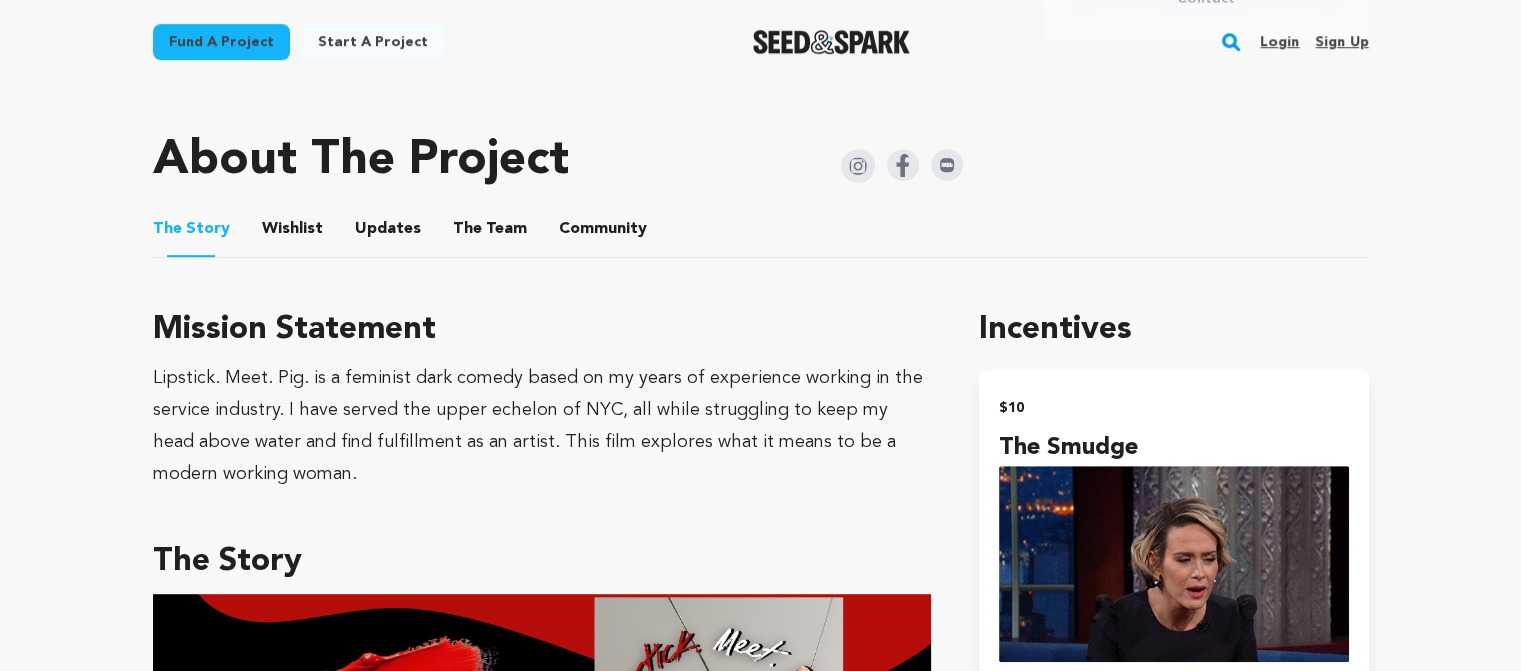 click on "Wishlist" at bounding box center (292, 233) 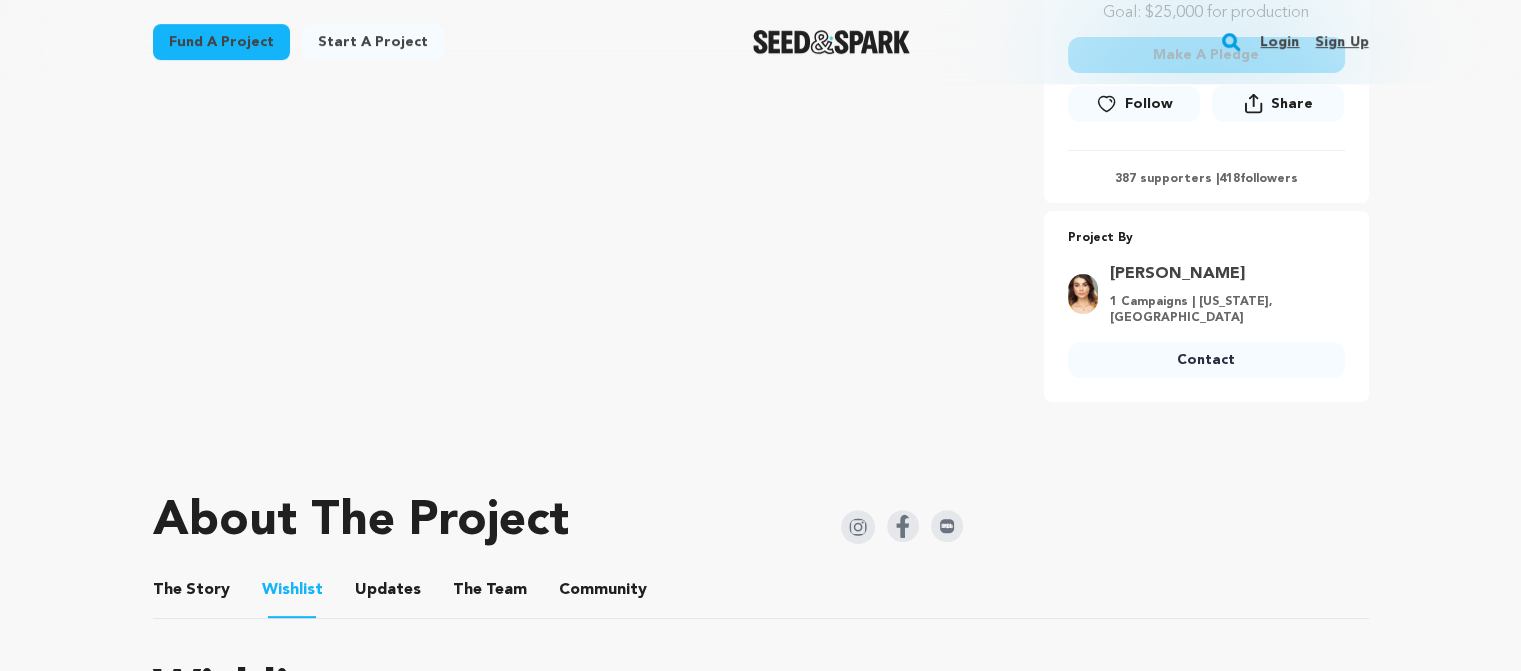 scroll, scrollTop: 604, scrollLeft: 0, axis: vertical 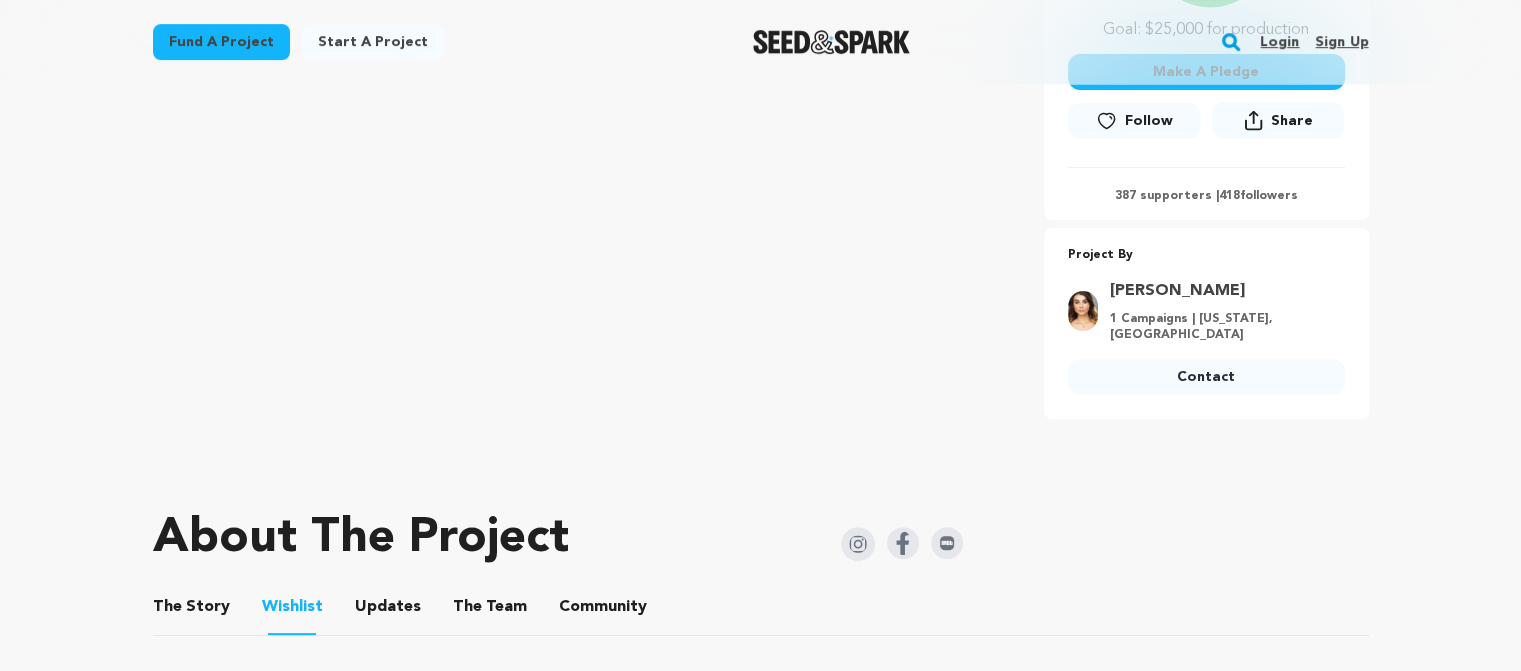 click on "Updates
Updates" at bounding box center (388, 607) 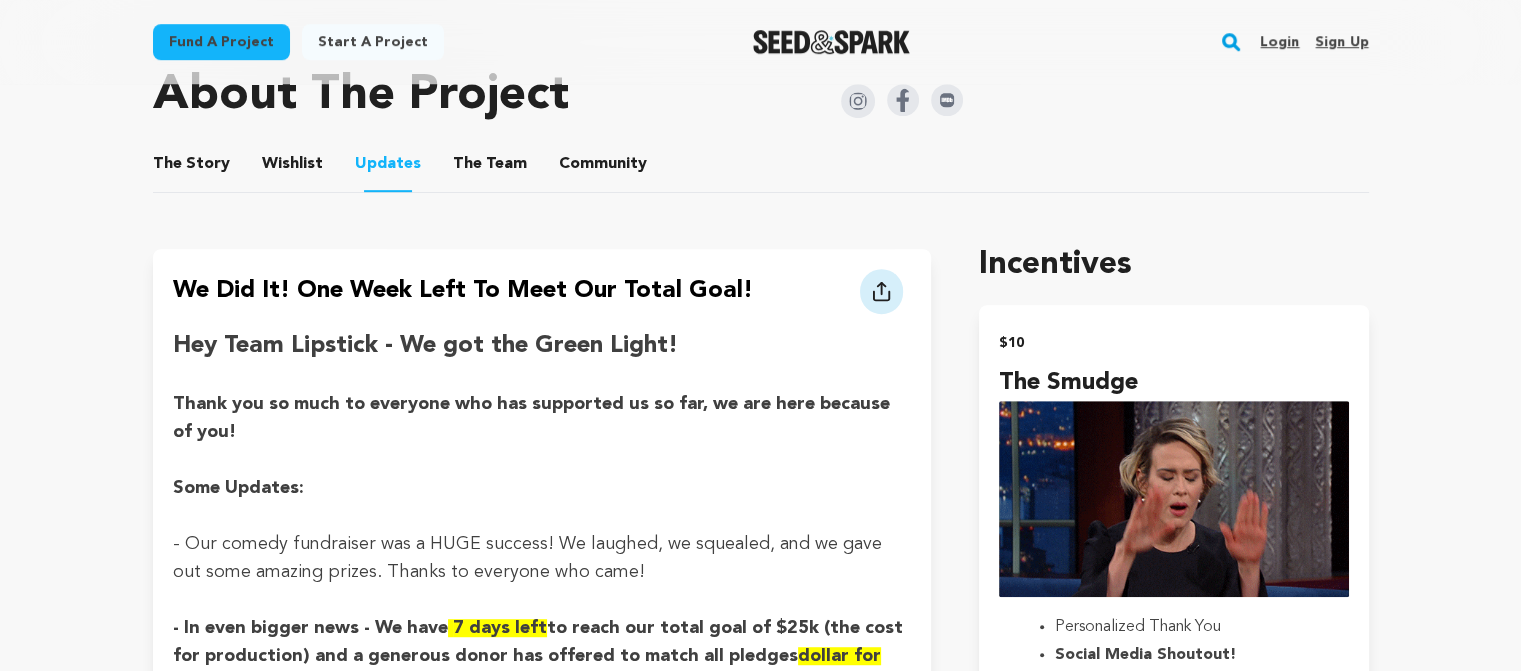 scroll, scrollTop: 1038, scrollLeft: 0, axis: vertical 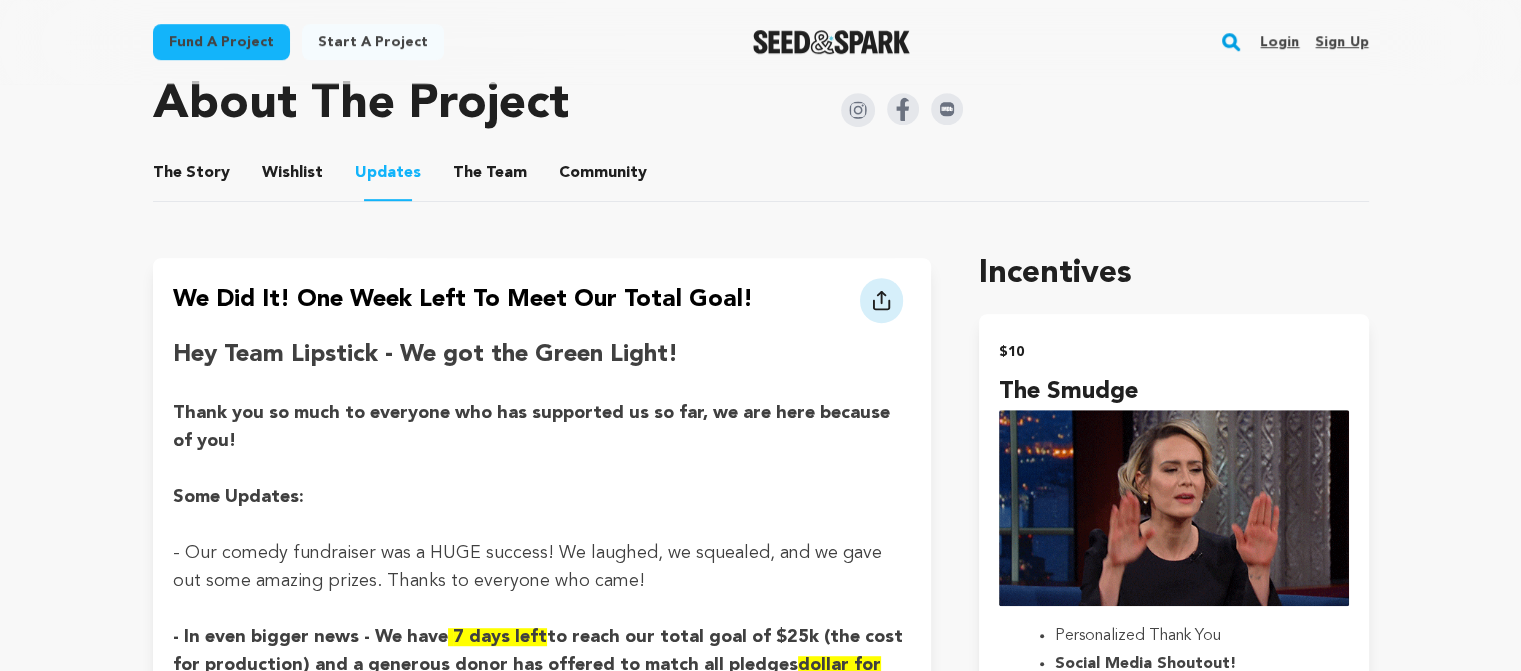 click on "The Team" at bounding box center [490, 177] 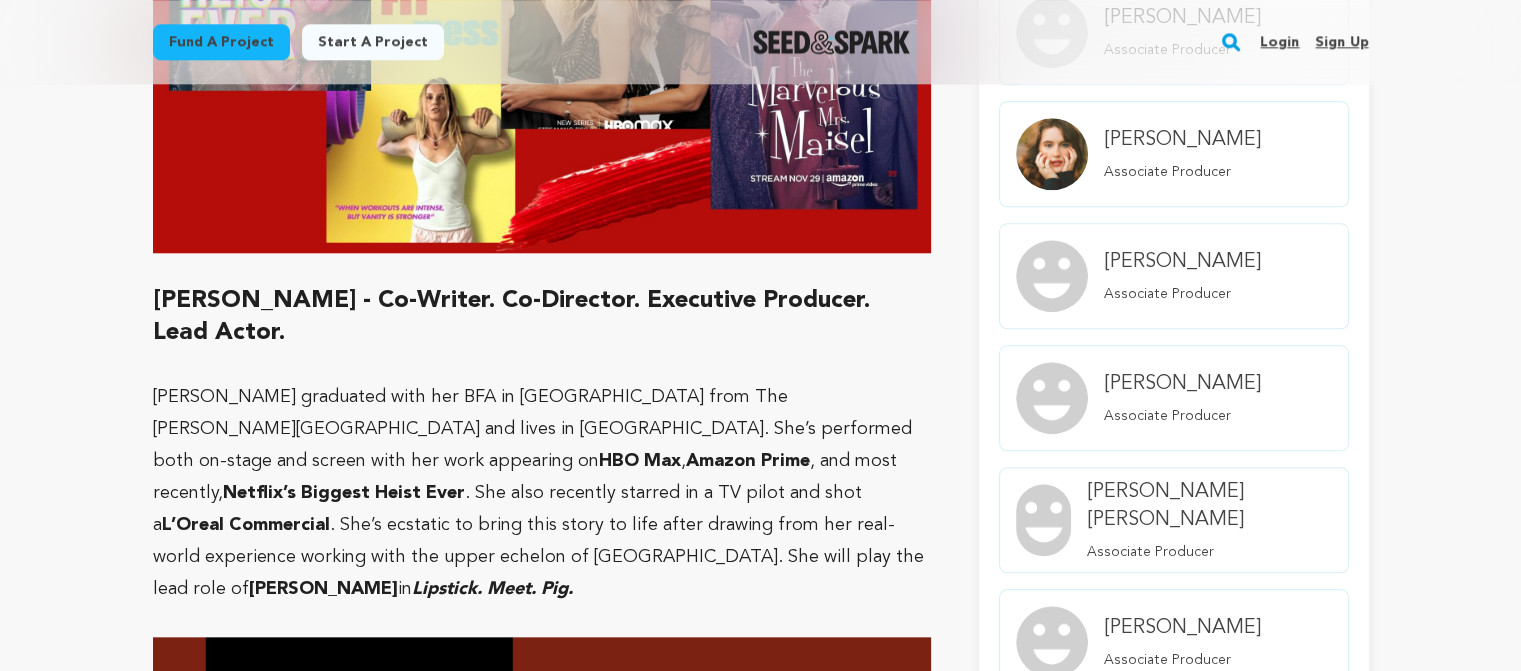 scroll, scrollTop: 2027, scrollLeft: 0, axis: vertical 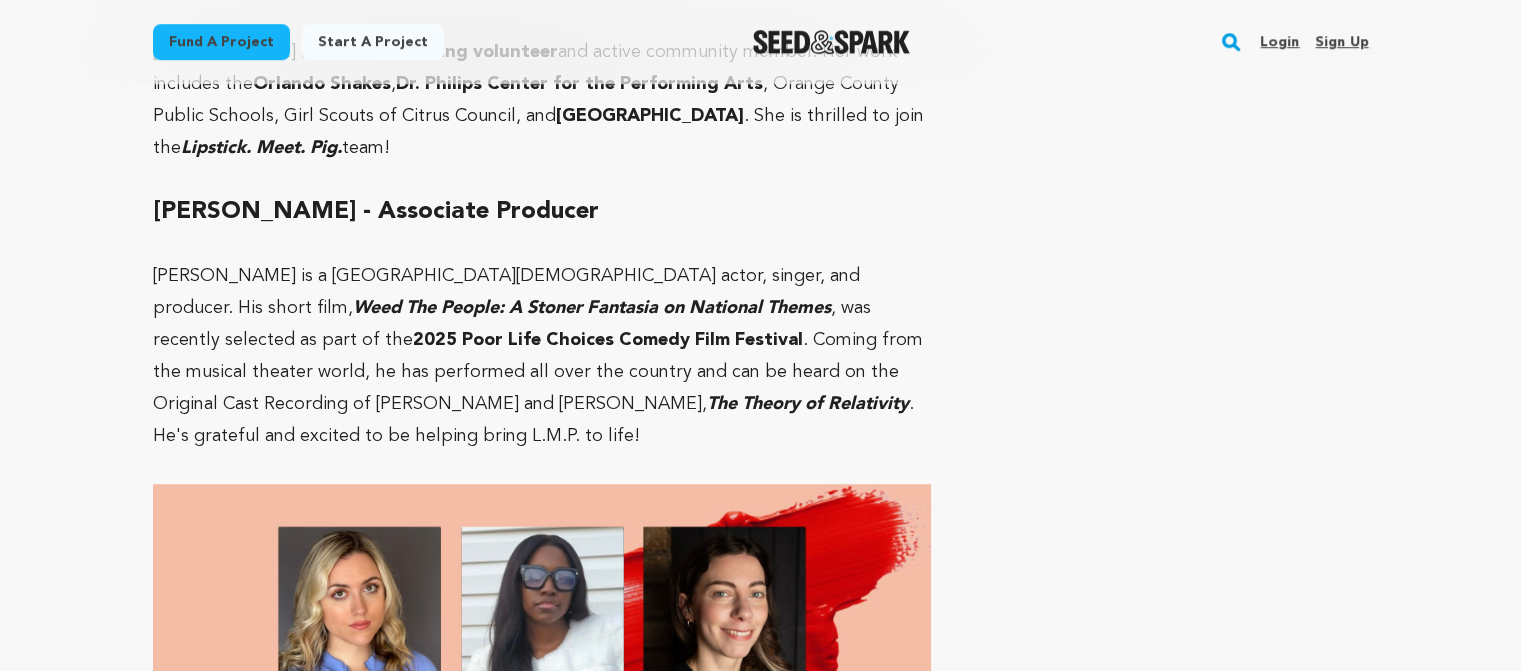 click on "Current Team
Isaac Hirotsu Woofter
Director,Executive Producer
Dana Eisman
Associate Producer
Olivia Hansen
Writer,Director" at bounding box center [1173, -2319] 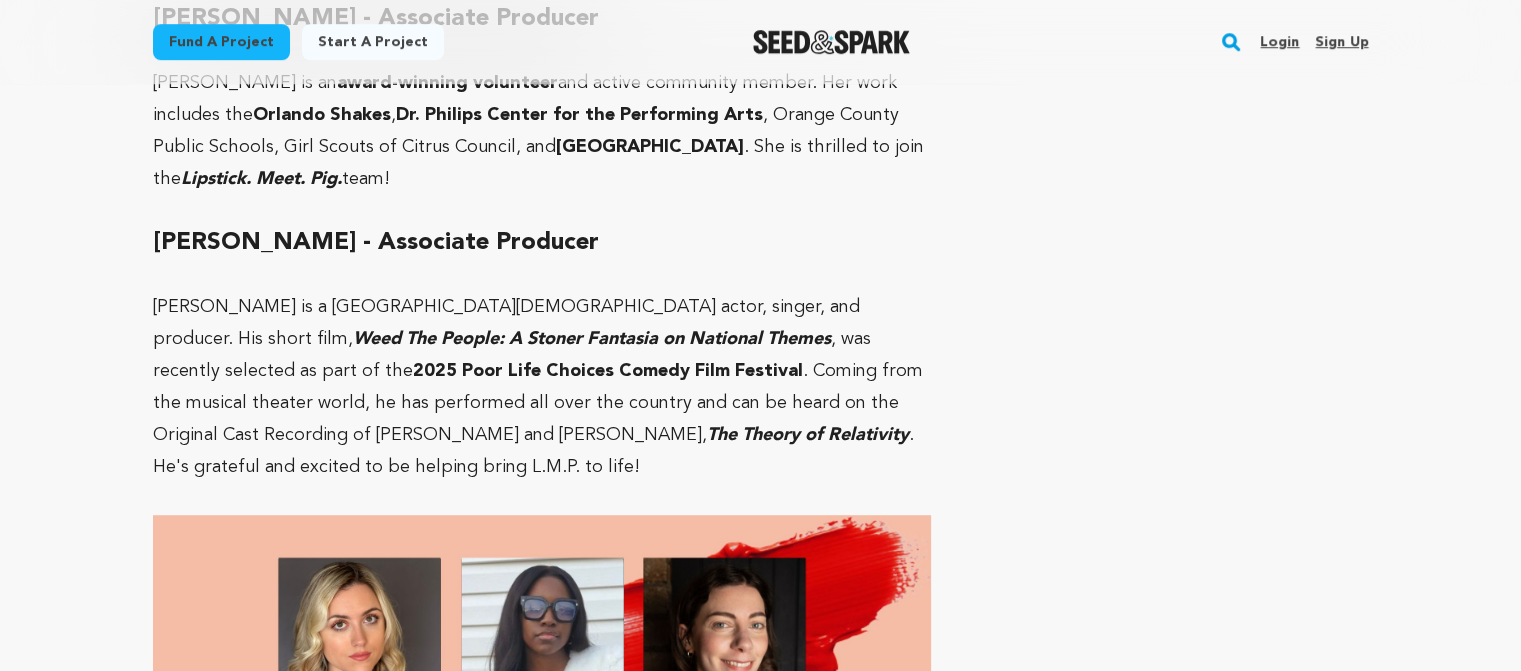 scroll, scrollTop: 8692, scrollLeft: 0, axis: vertical 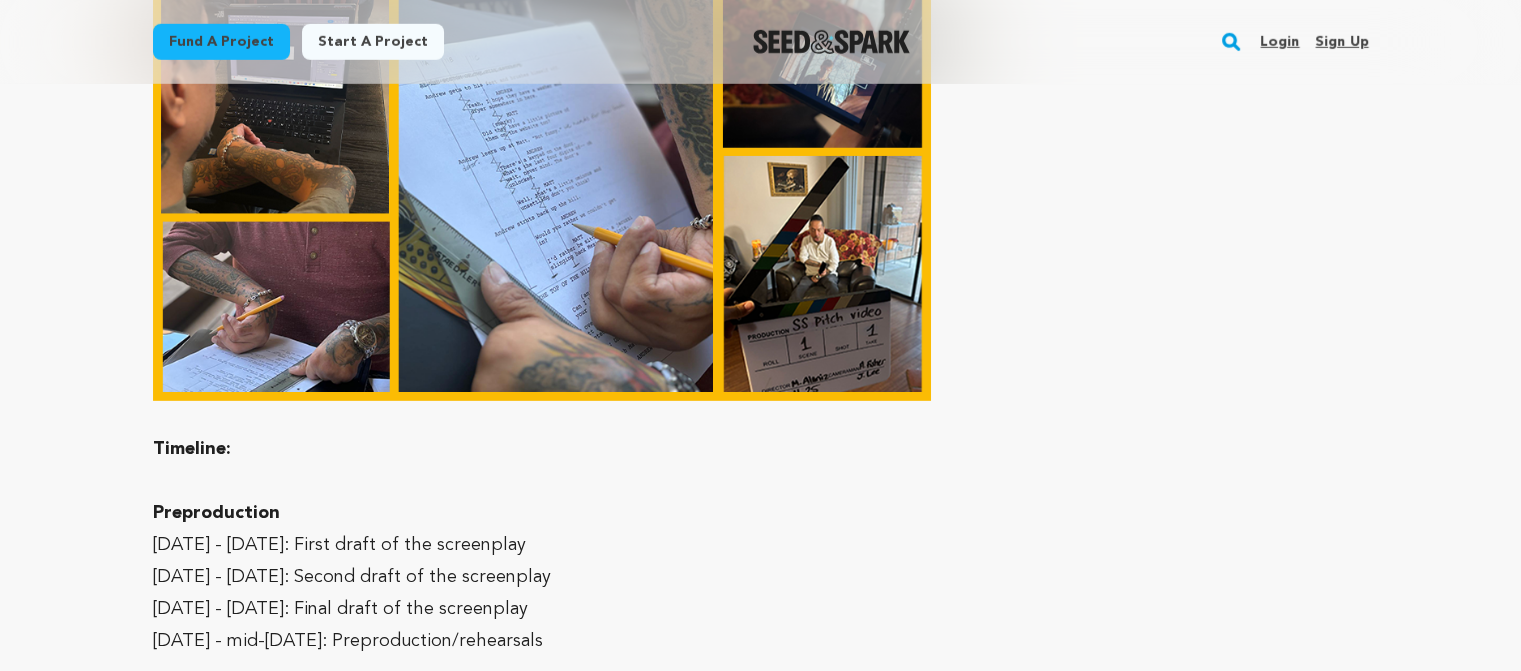 click on "Incentives
$15
The Keys
You will receive a  heartfelt thank   you  and a  shoutout  on the film's Instagram account.
$25
The Phone
You will receive a  photo of you on our digital movie poster  + all lower-tier incentives." at bounding box center [1173, -1860] 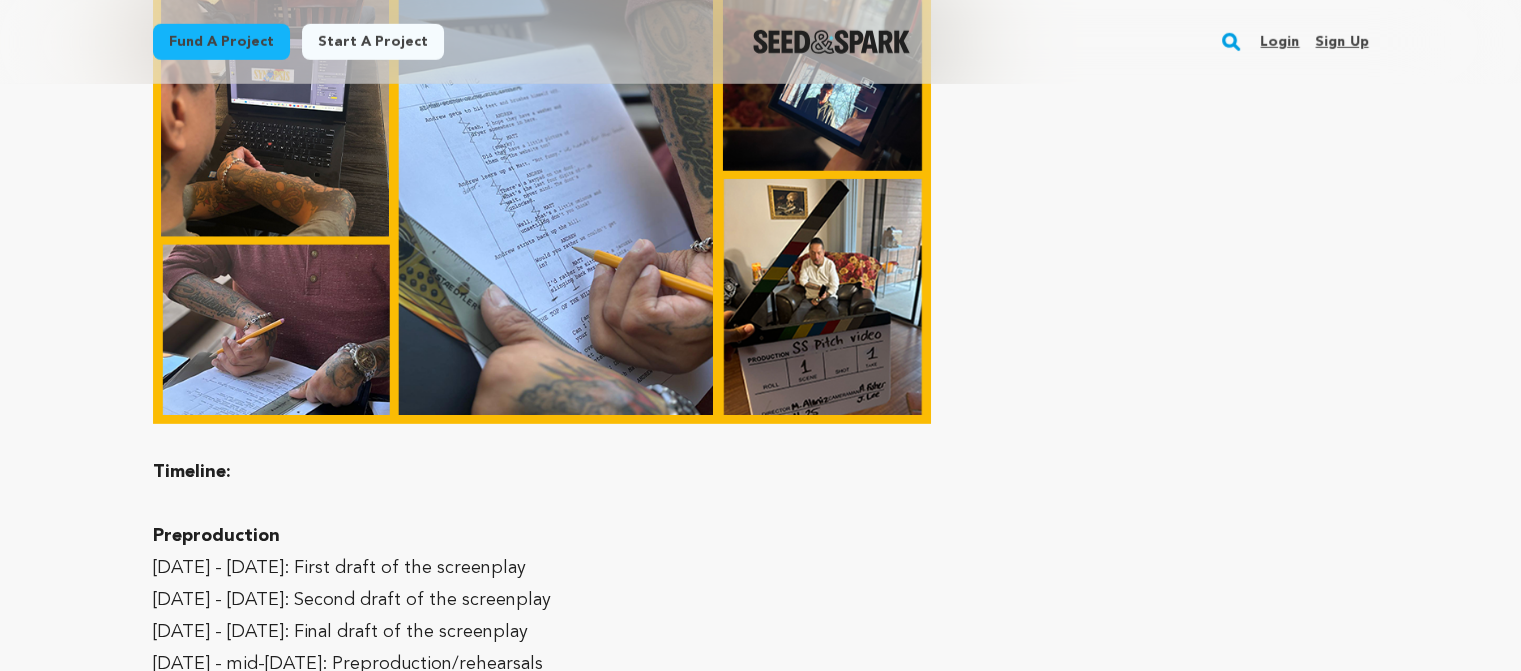 click on "Incentives
$15
The Keys
You will receive a  heartfelt thank   you  and a  shoutout  on the film's Instagram account.
$25
The Phone
You will receive a  photo of you on our digital movie poster  + all lower-tier incentives." at bounding box center (1173, -1837) 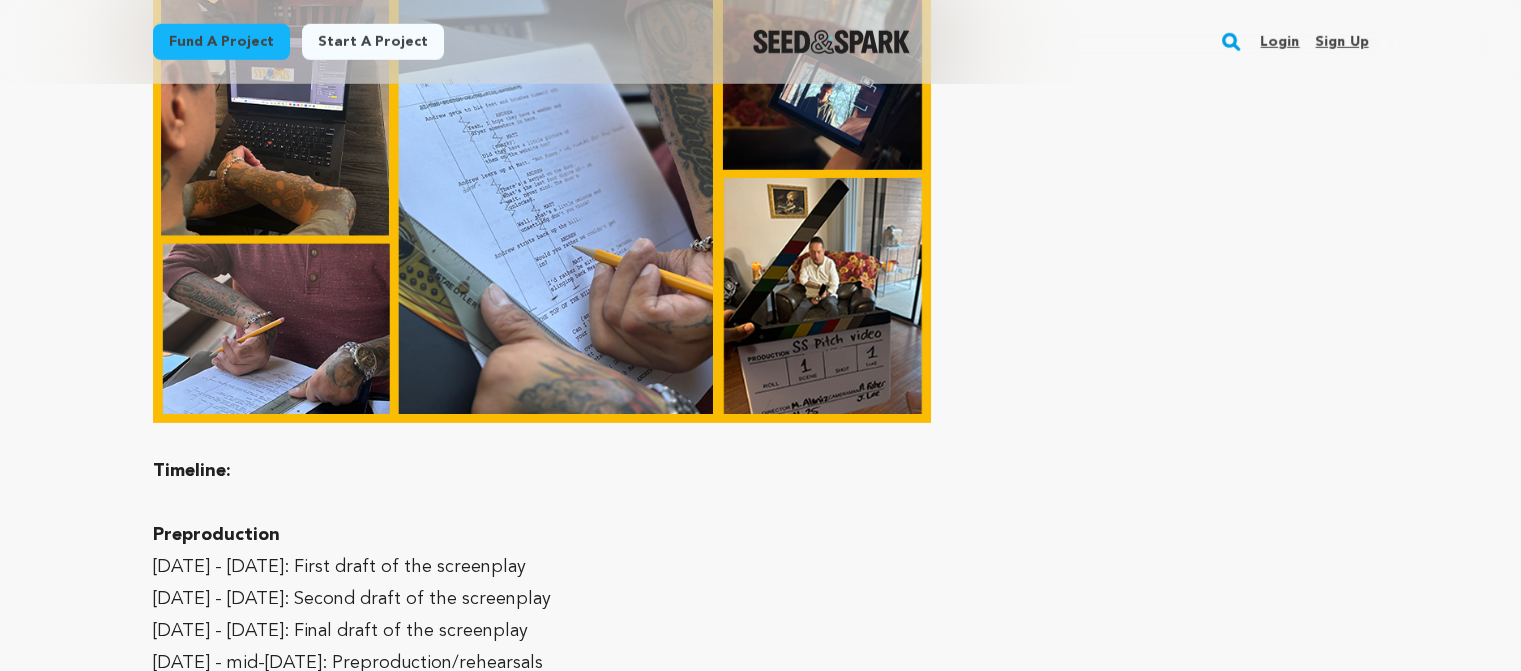 click on "Incentives
$15
The Keys
You will receive a  heartfelt thank   you  and a  shoutout  on the film's Instagram account.
$25
The Phone
You will receive a  photo of you on our digital movie poster  + all lower-tier incentives." at bounding box center [1173, -1838] 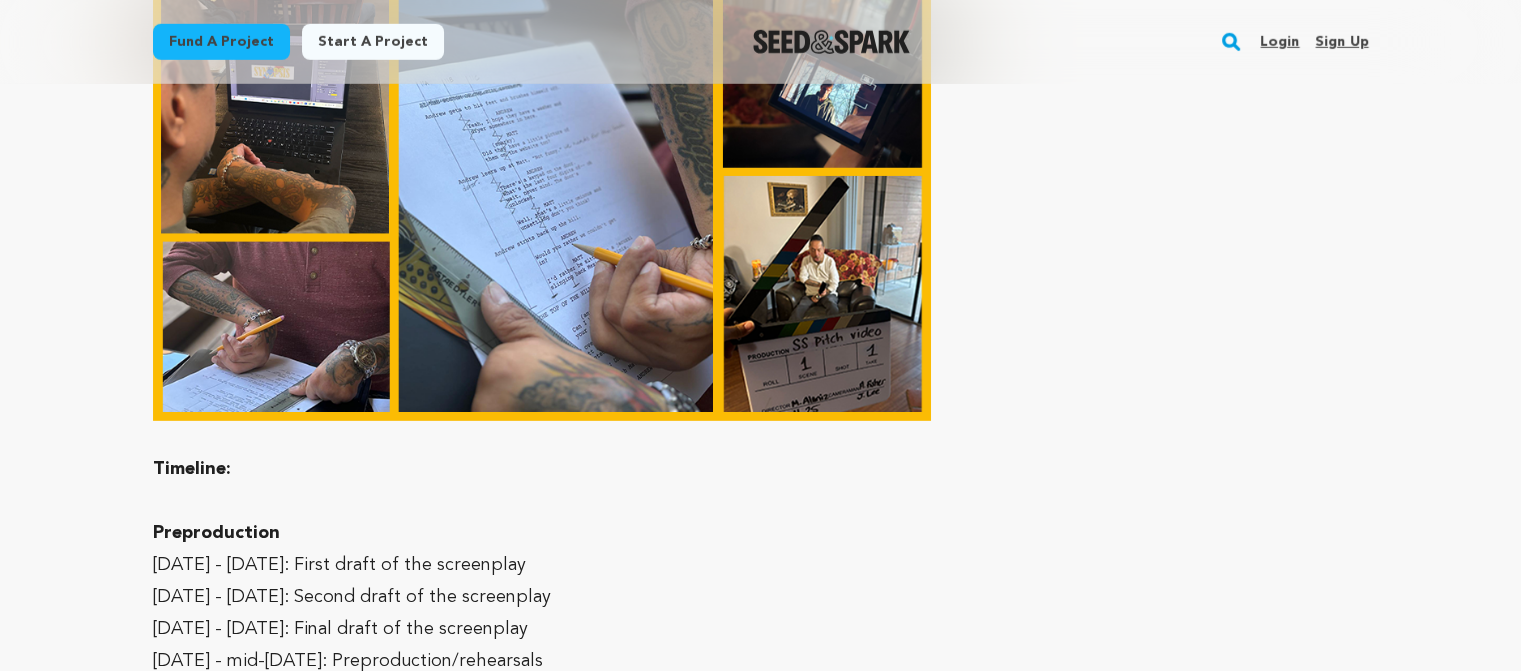 click on "Incentives
$15
The Keys
You will receive a  heartfelt thank   you  and a  shoutout  on the film's Instagram account.
$25
The Phone
You will receive a  photo of you on our digital movie poster  + all lower-tier incentives." at bounding box center [1173, -1840] 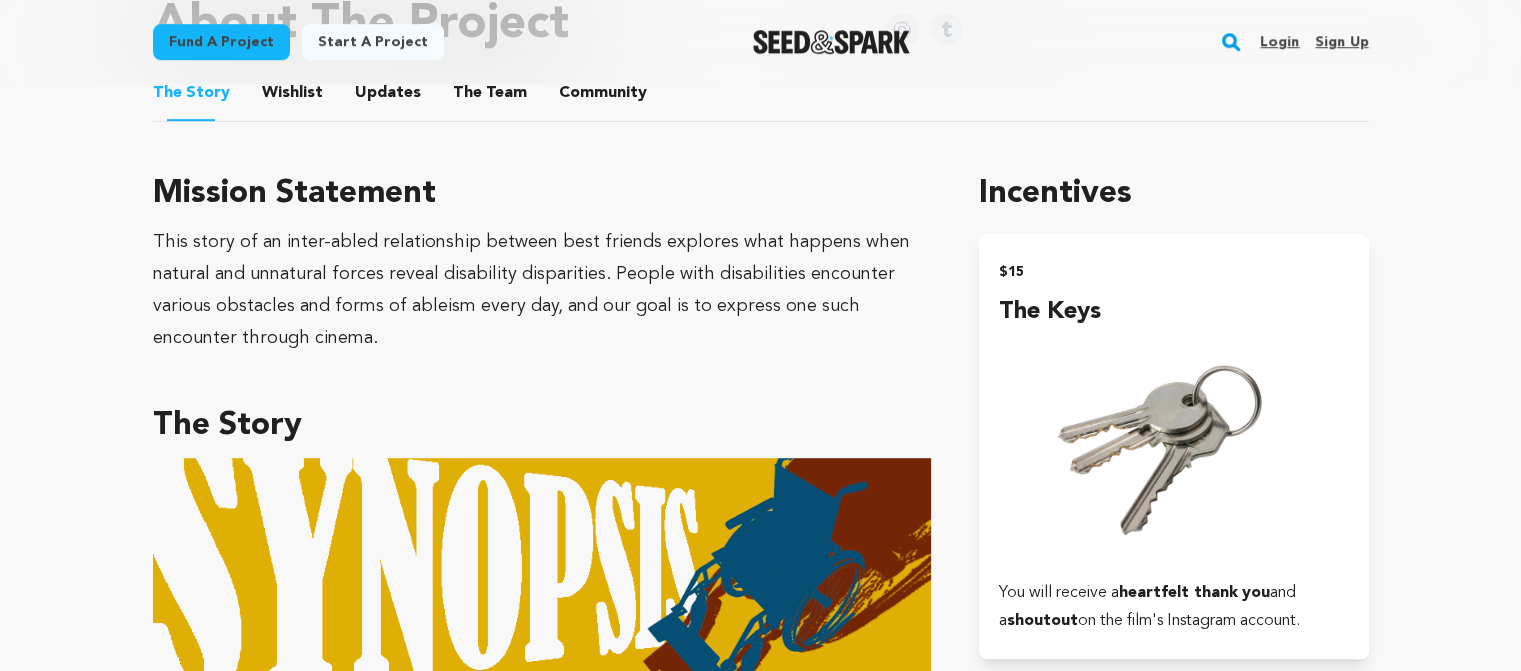 scroll, scrollTop: 1027, scrollLeft: 0, axis: vertical 